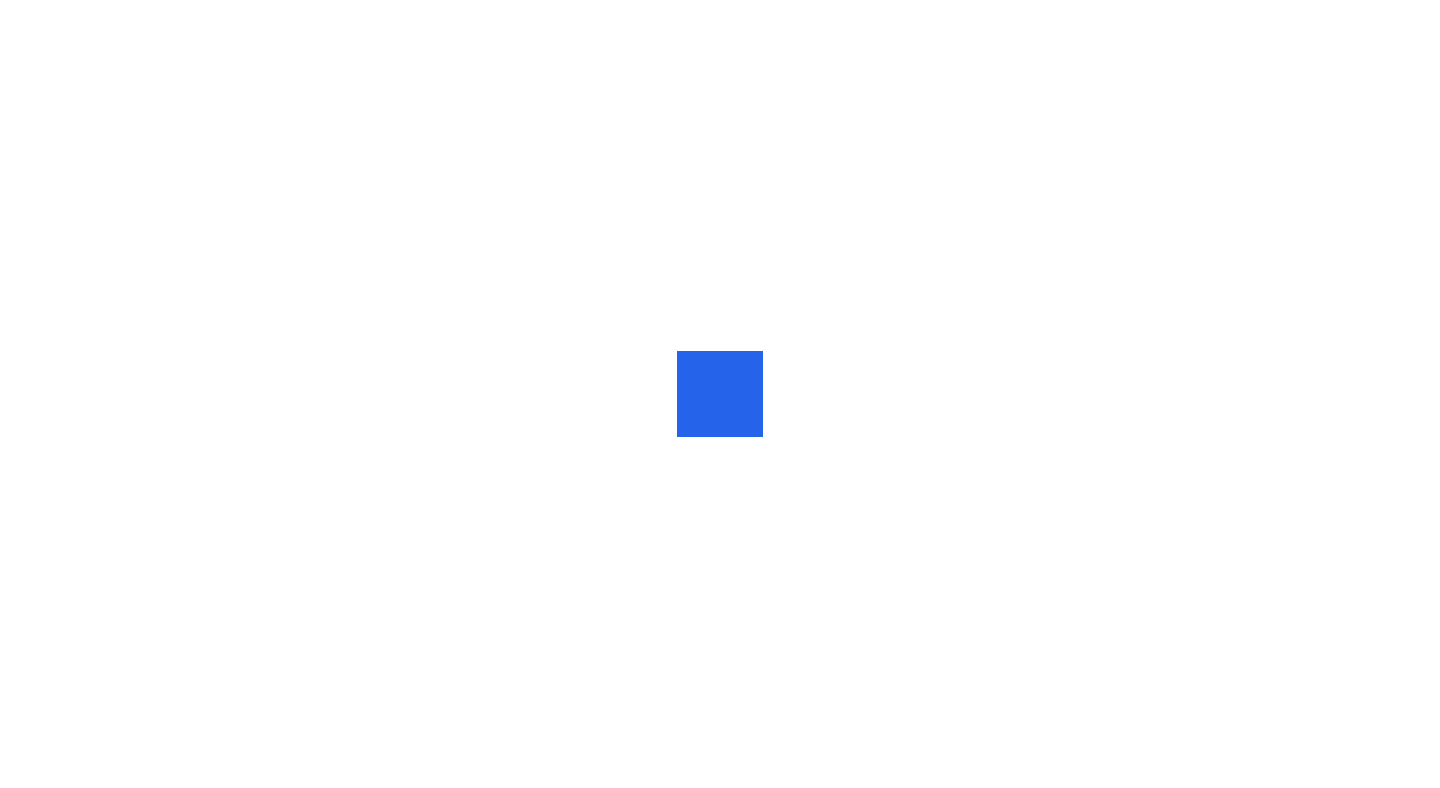 scroll, scrollTop: 0, scrollLeft: 0, axis: both 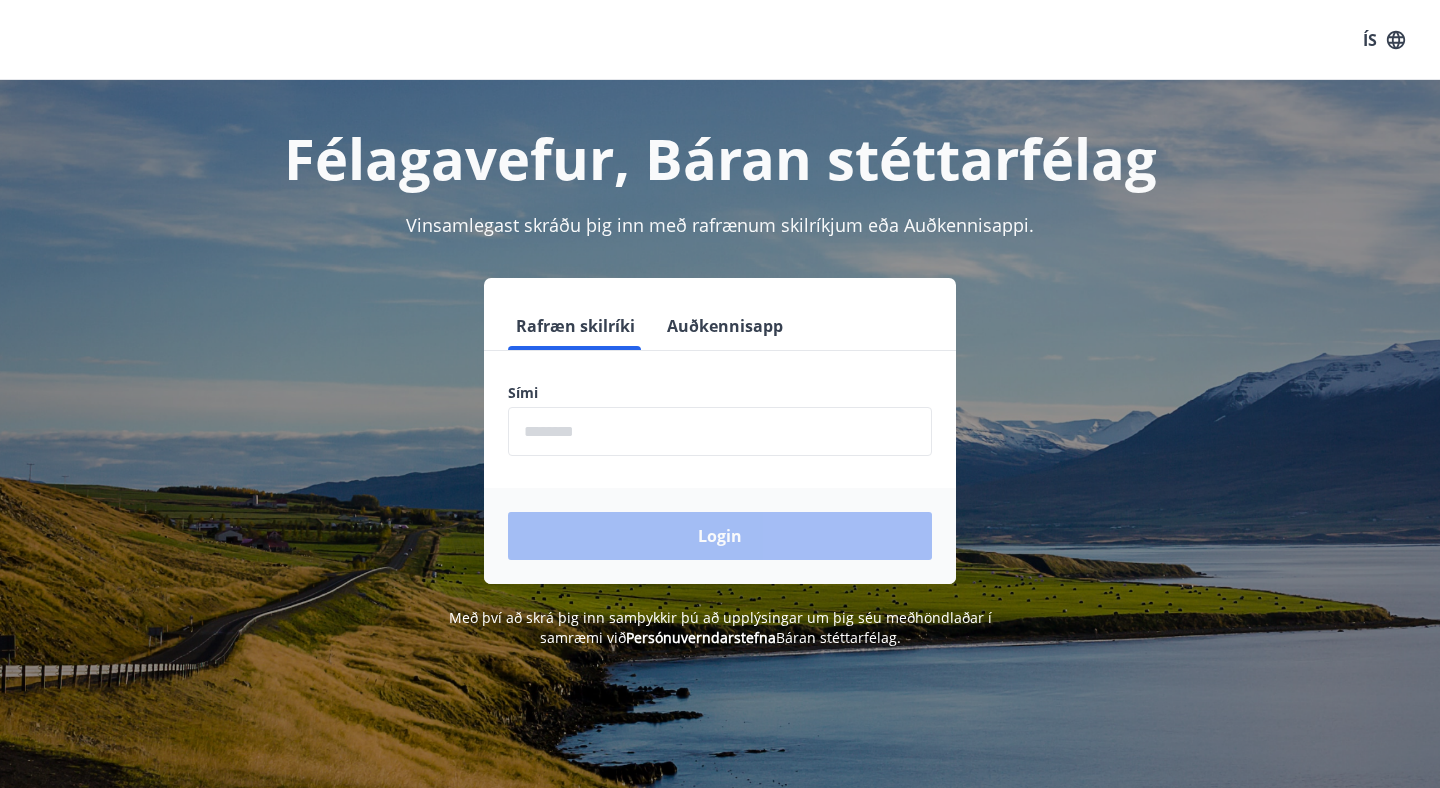 click at bounding box center [720, 431] 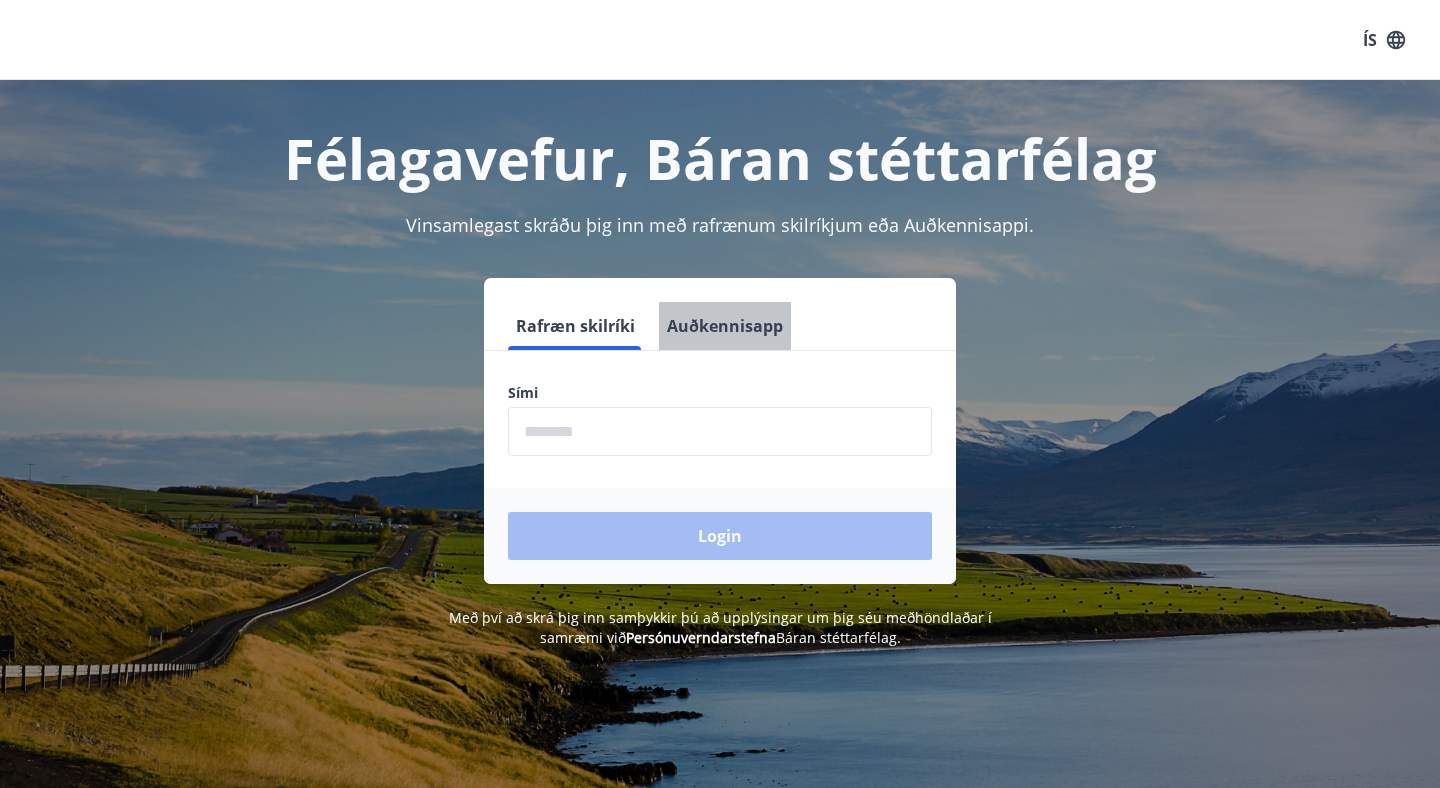click on "Auðkennisapp" at bounding box center [725, 326] 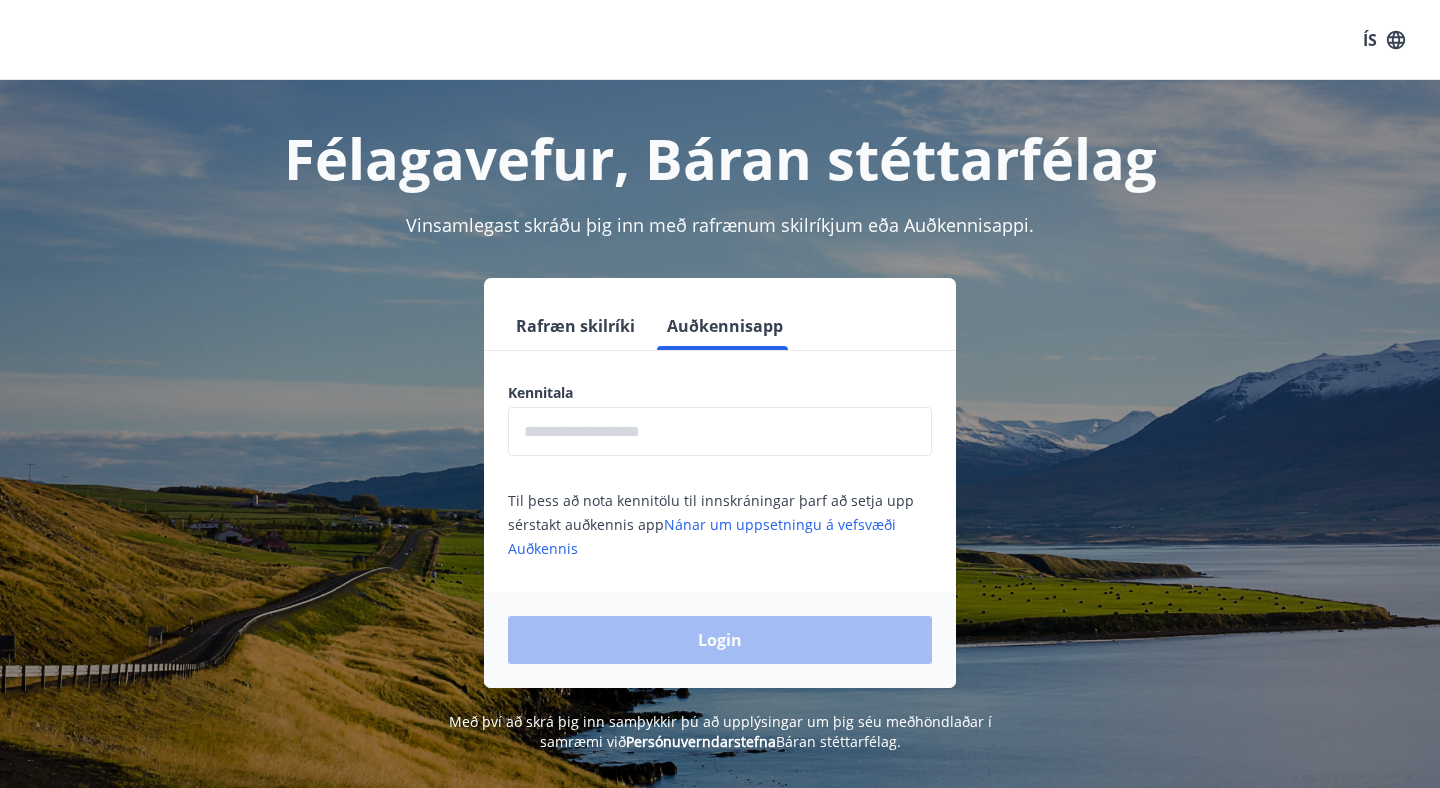 click at bounding box center [720, 431] 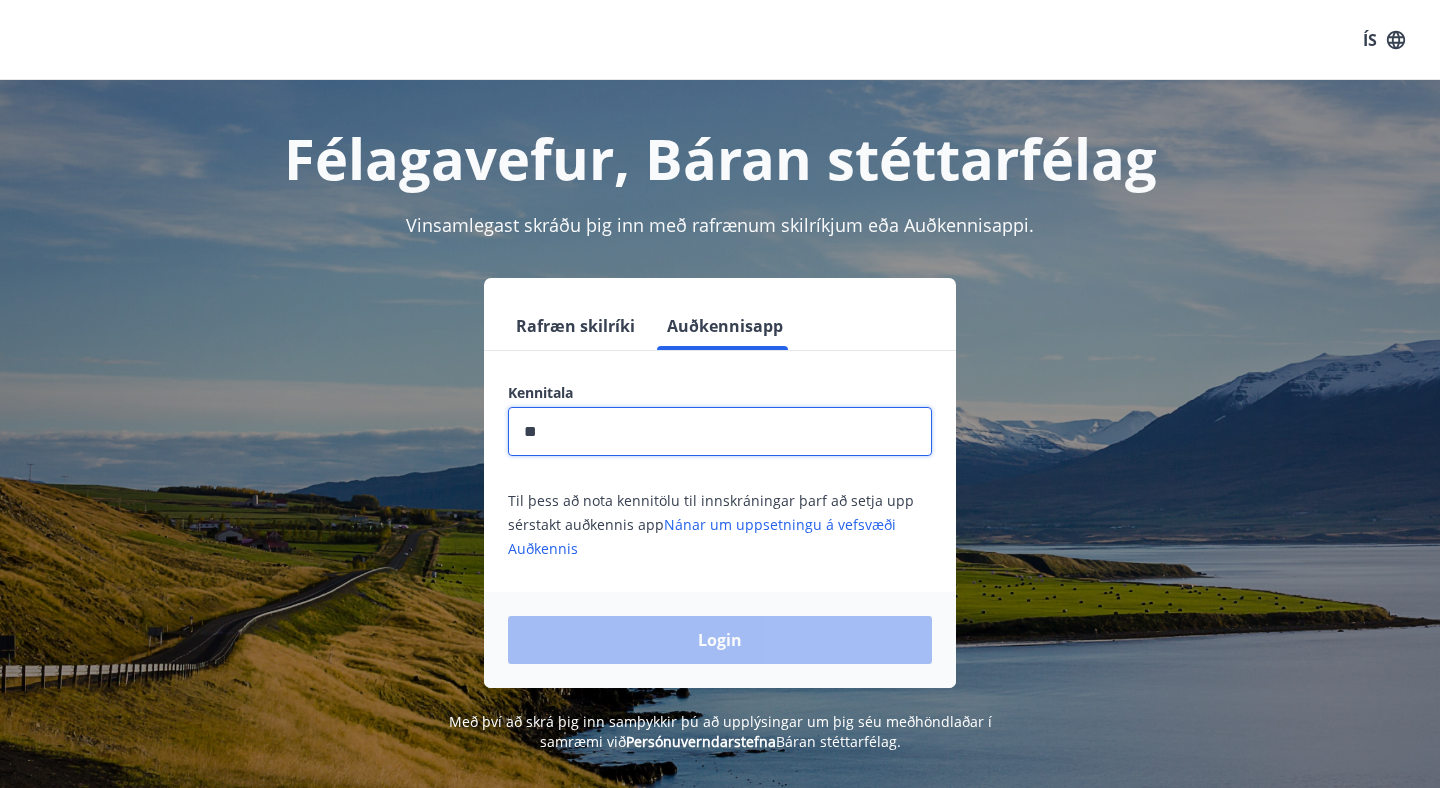 type on "*" 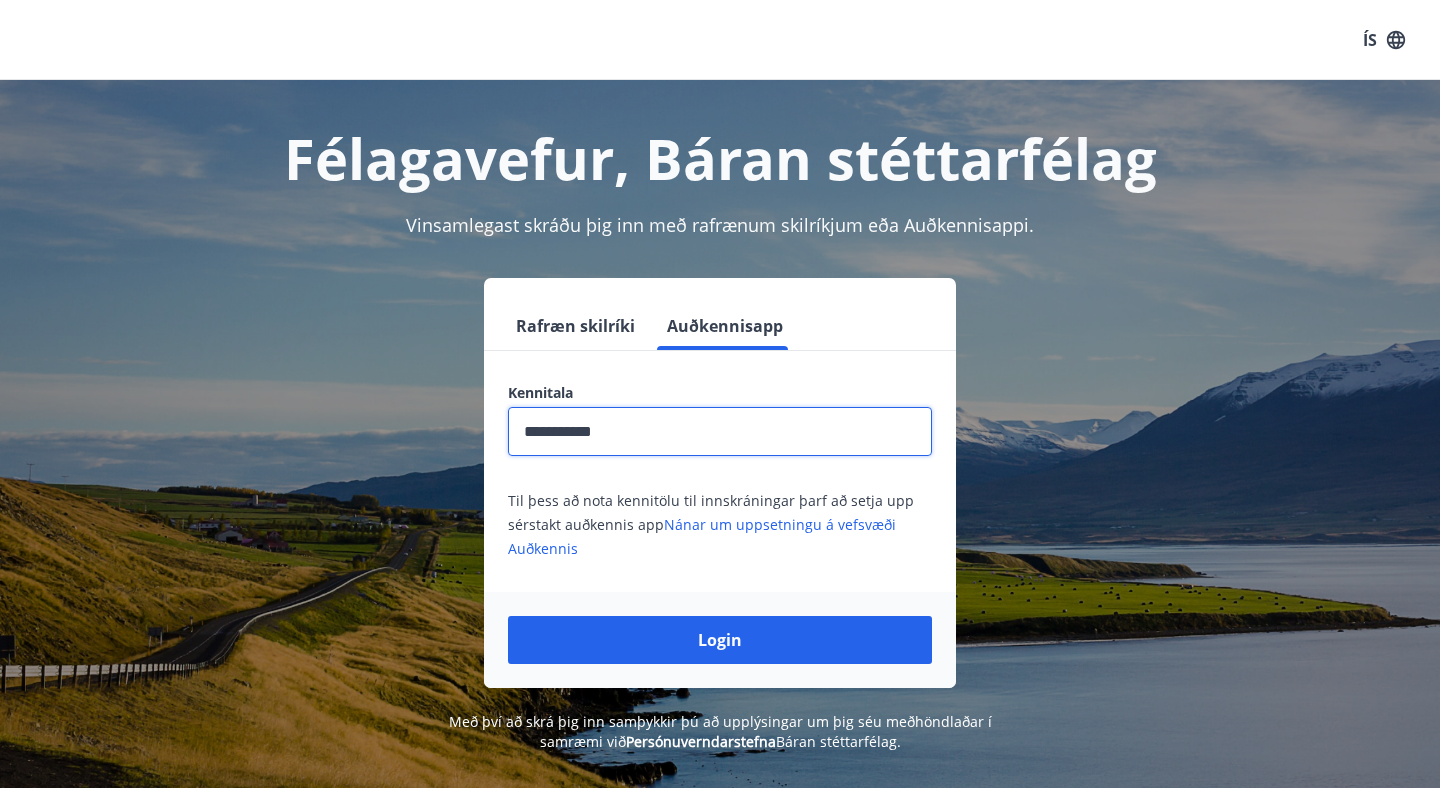 type on "**********" 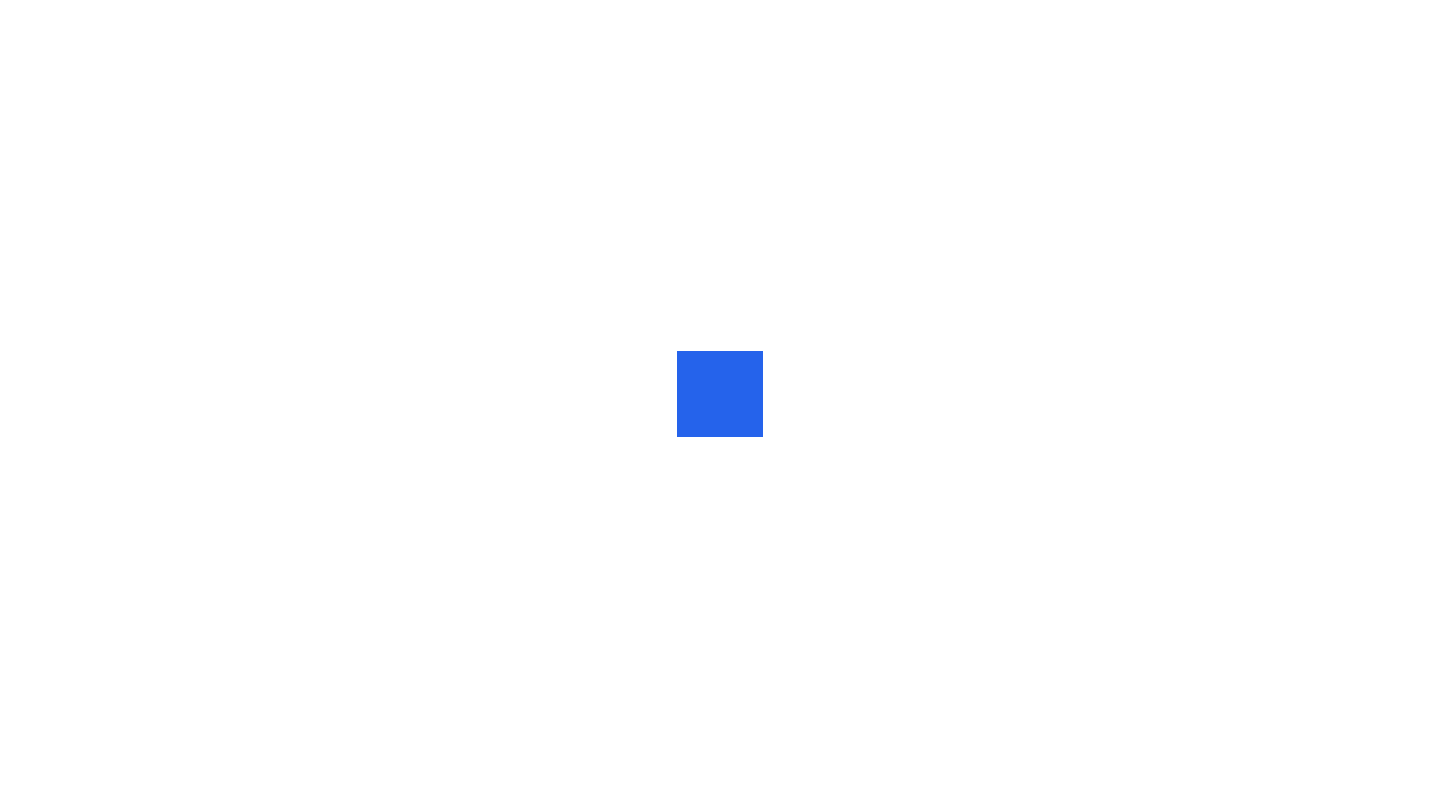 scroll, scrollTop: 0, scrollLeft: 0, axis: both 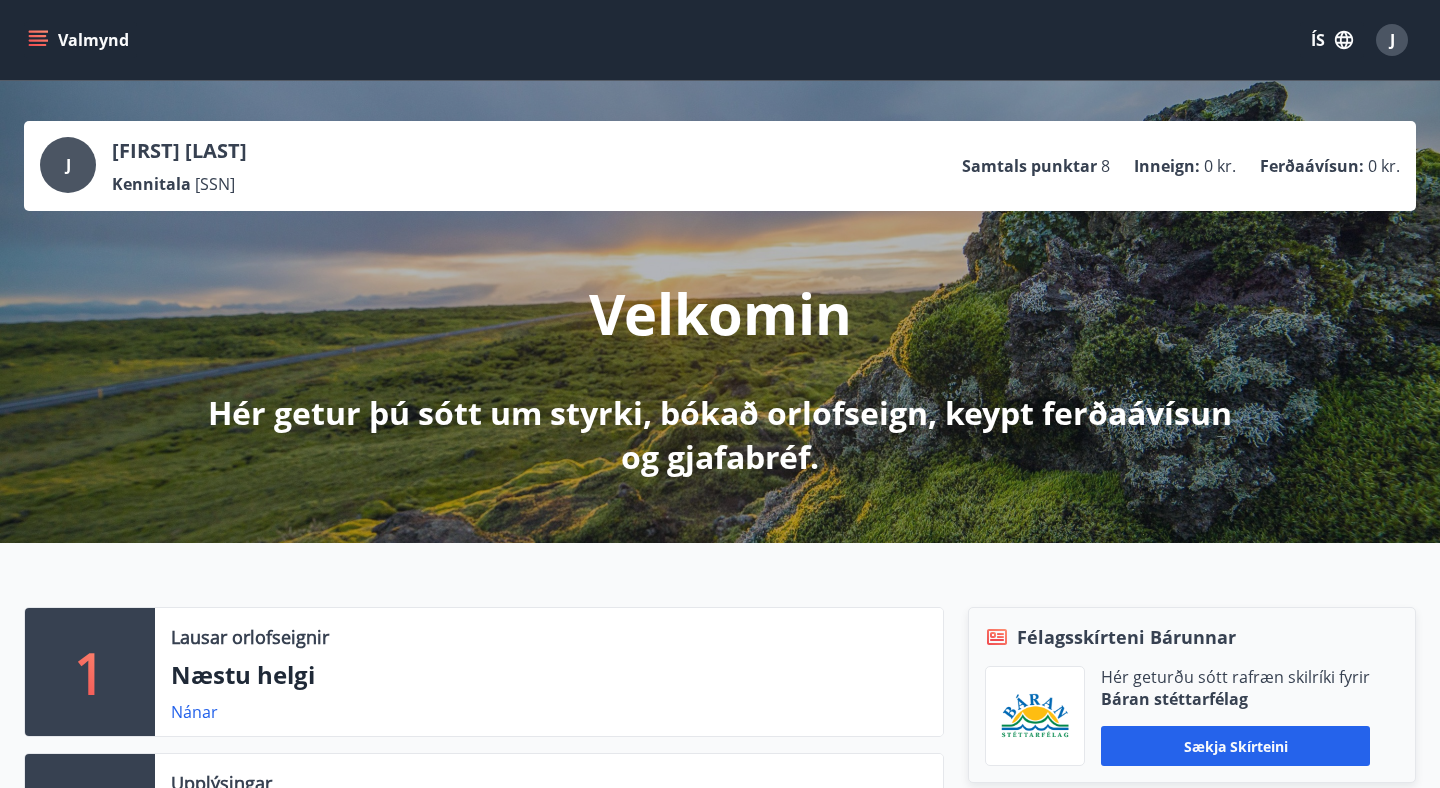 click on "Valmynd" at bounding box center (80, 40) 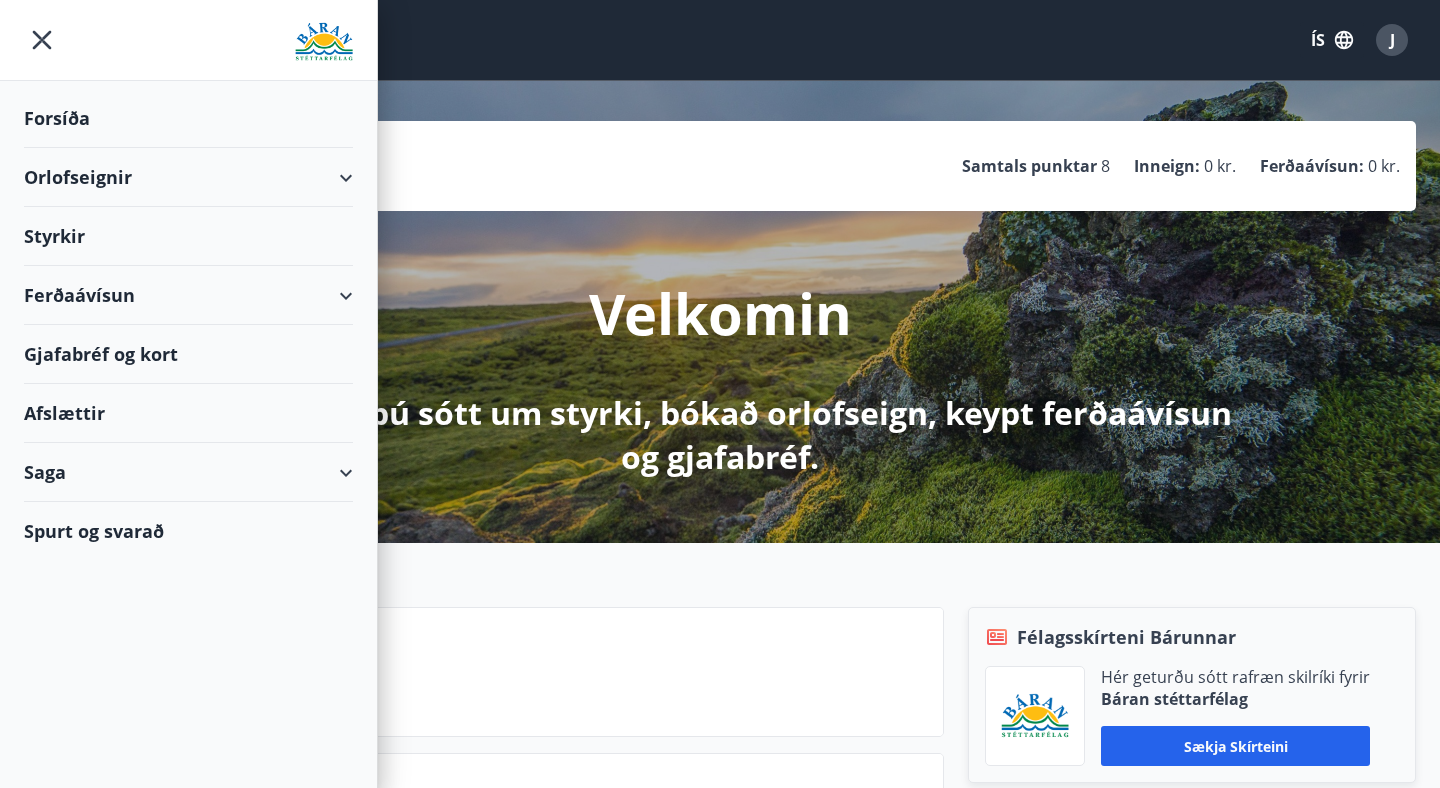 click on "Orlofseignir" at bounding box center [188, 177] 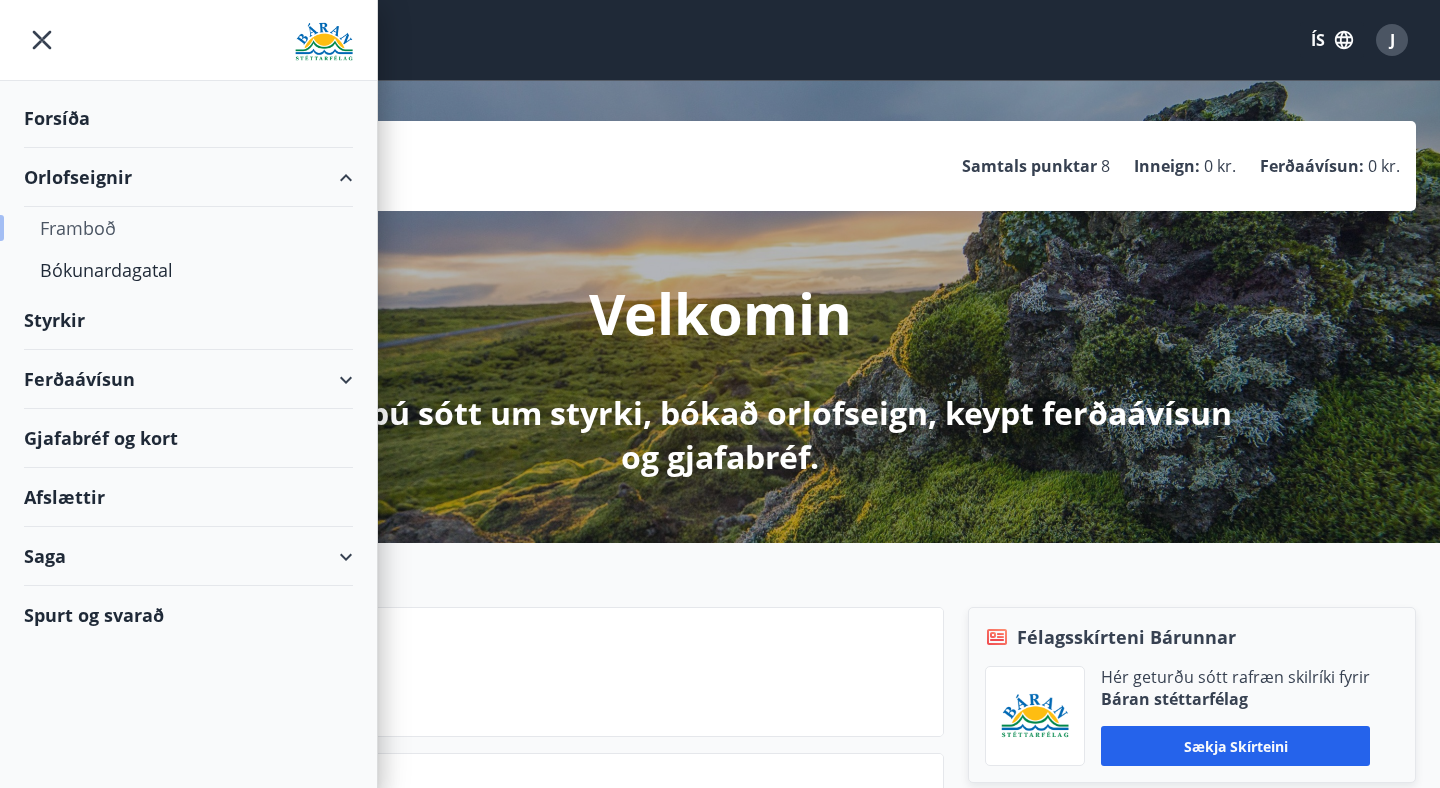 click on "Framboð" at bounding box center (188, 228) 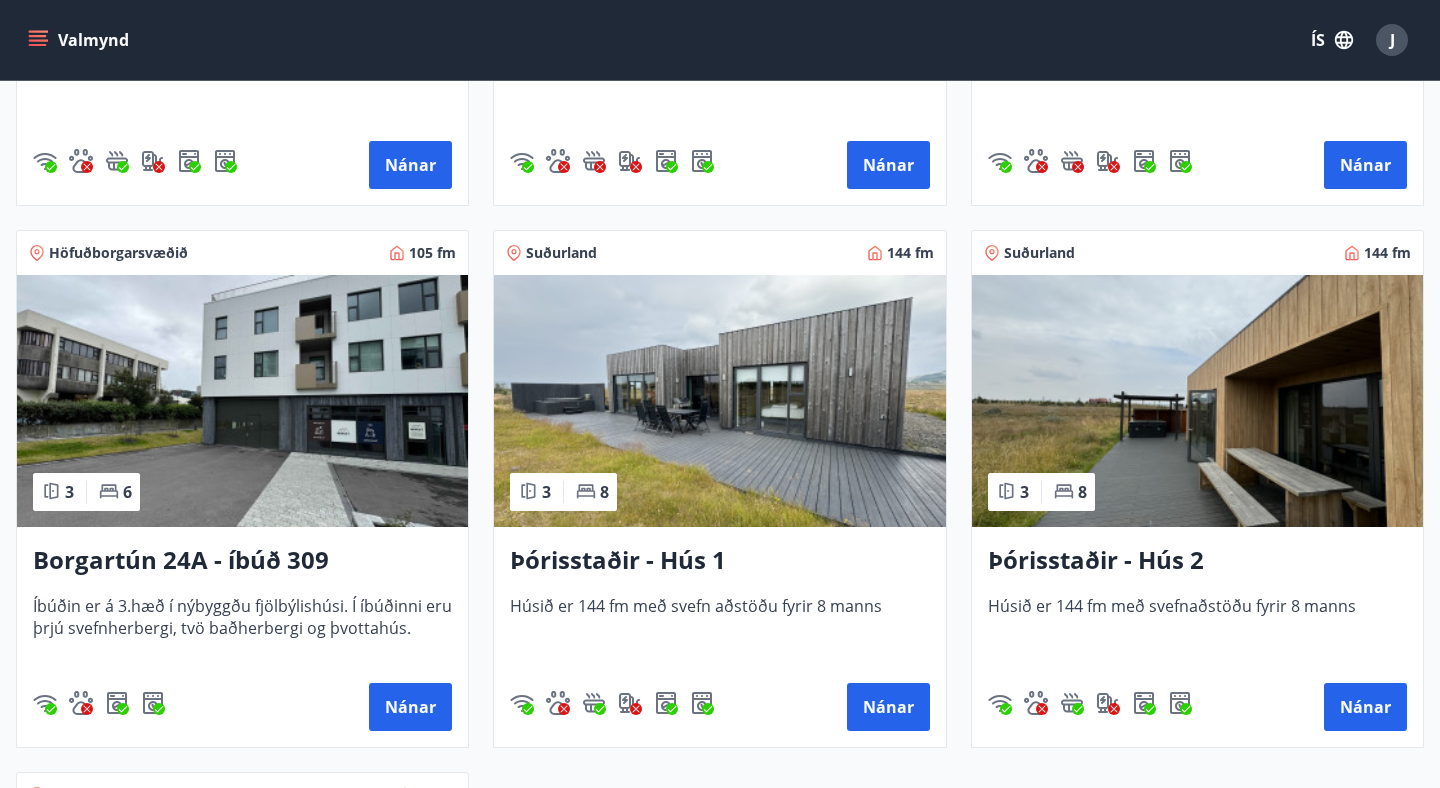 scroll, scrollTop: 1314, scrollLeft: 0, axis: vertical 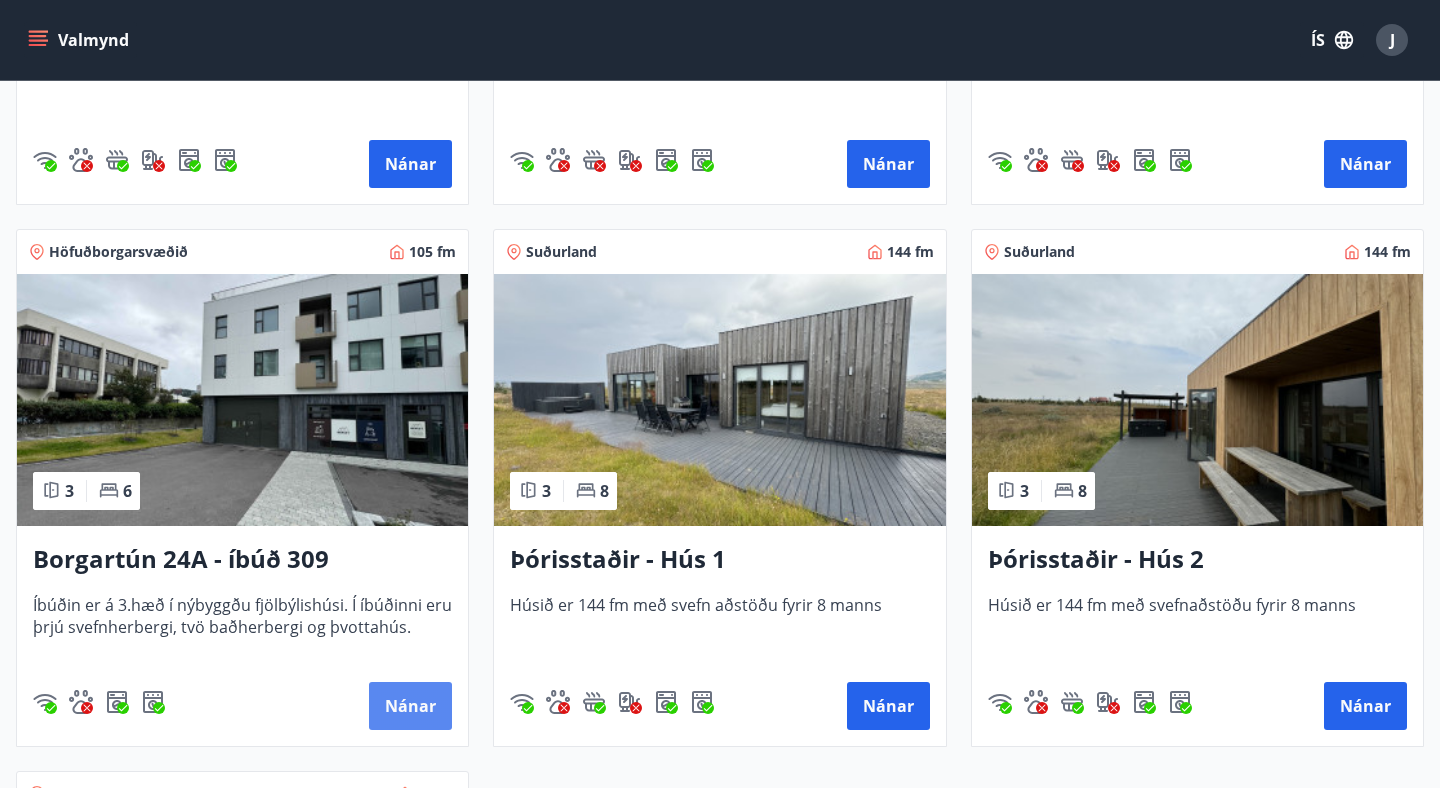 click on "Nánar" at bounding box center (410, 706) 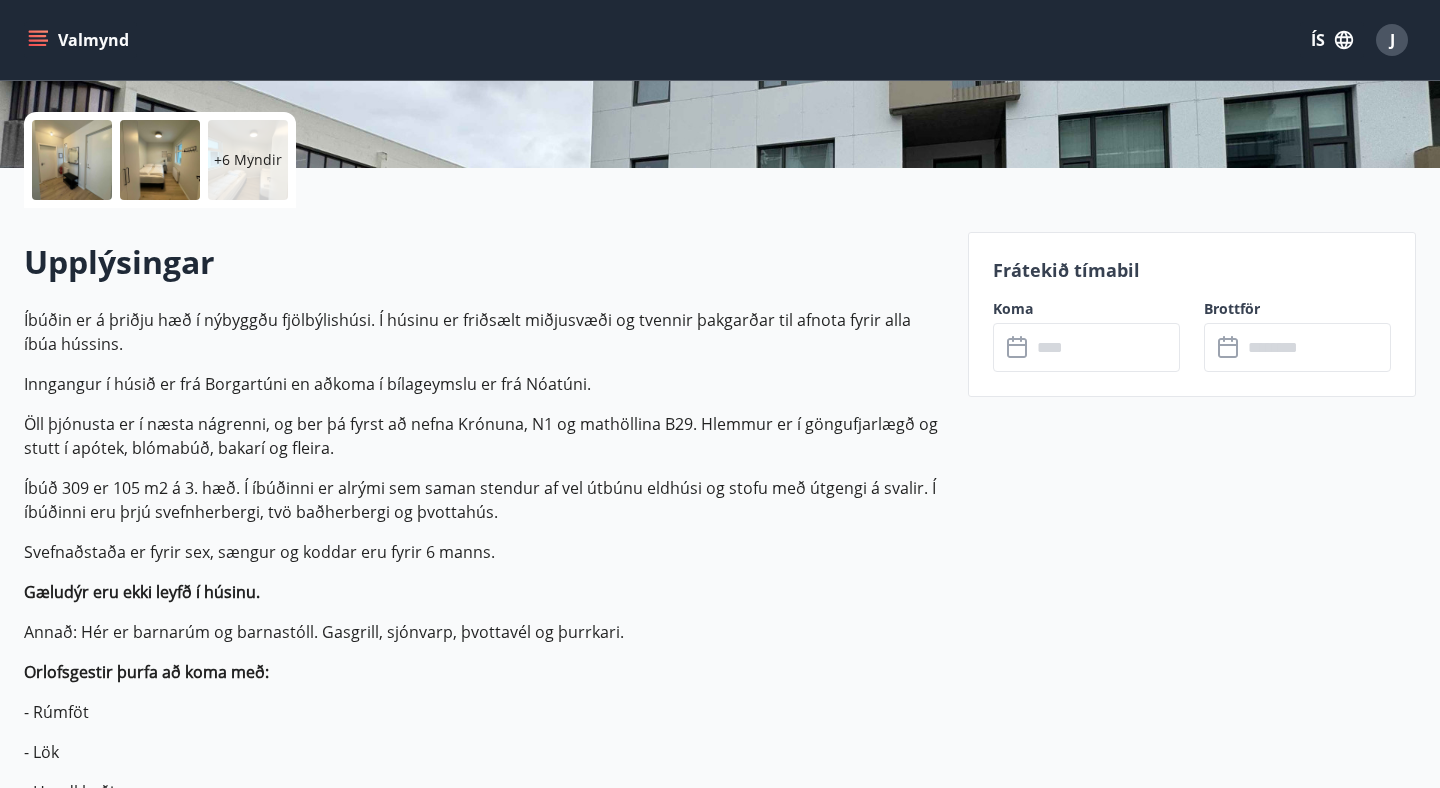 scroll, scrollTop: 433, scrollLeft: 0, axis: vertical 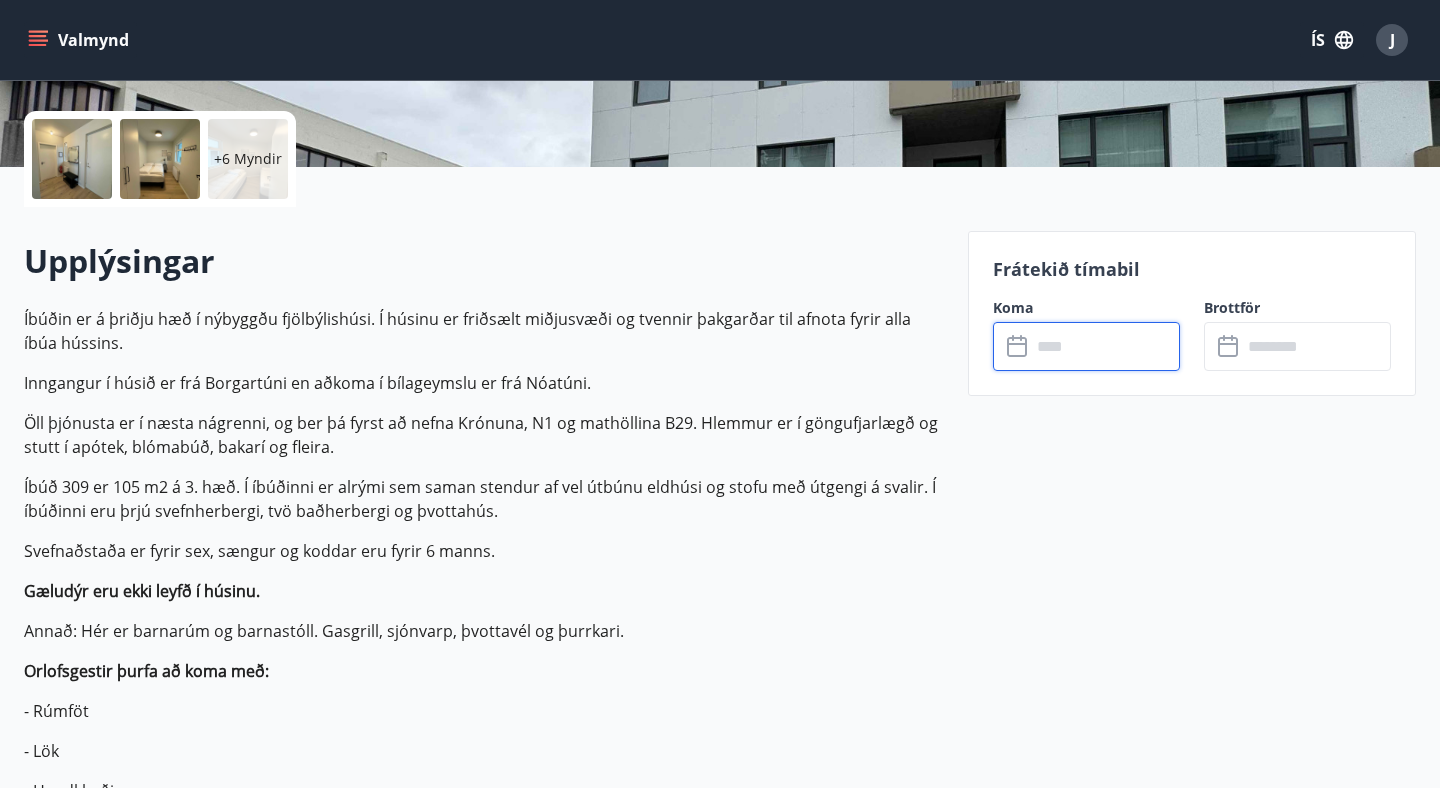 click at bounding box center [1105, 346] 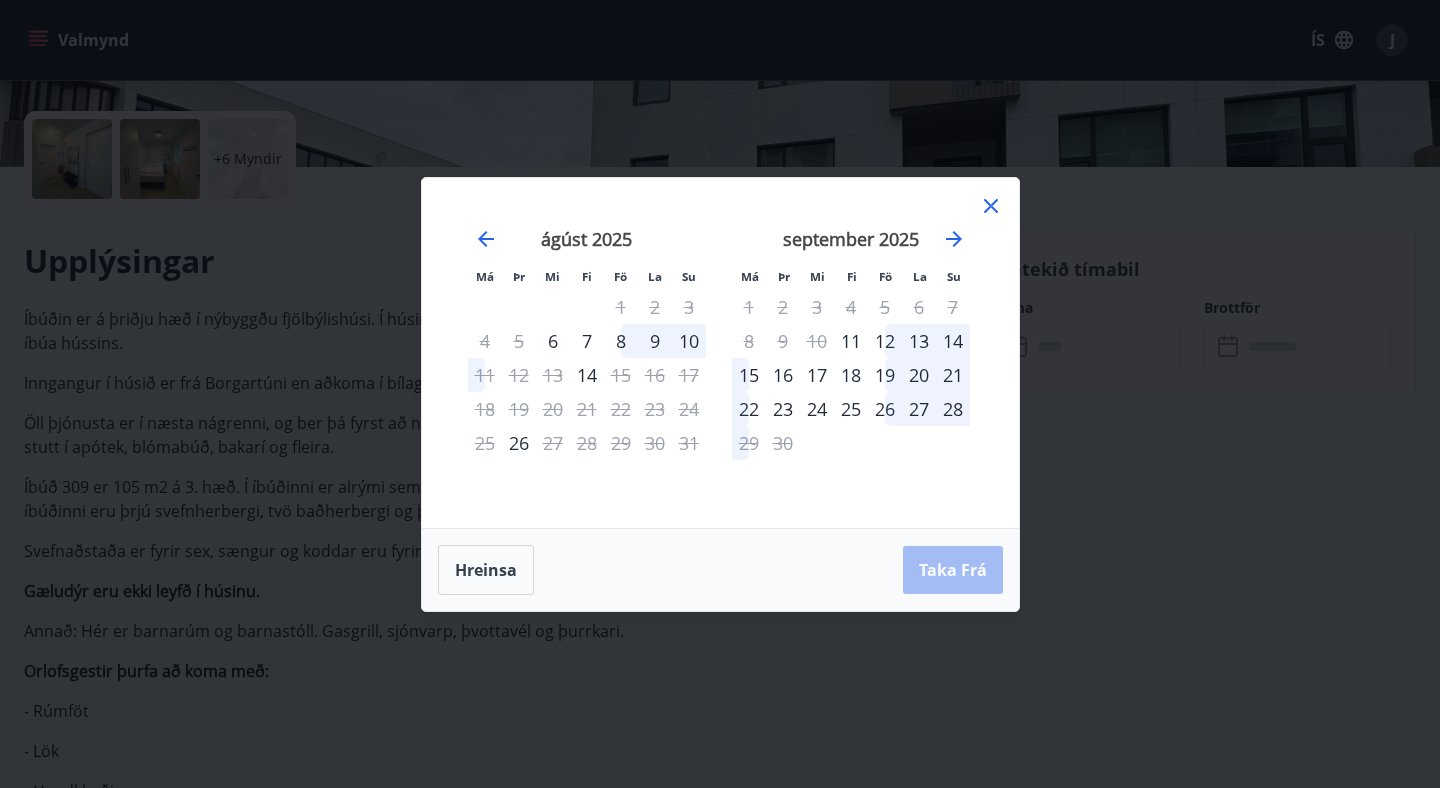 click on "september 2025" at bounding box center (851, 246) 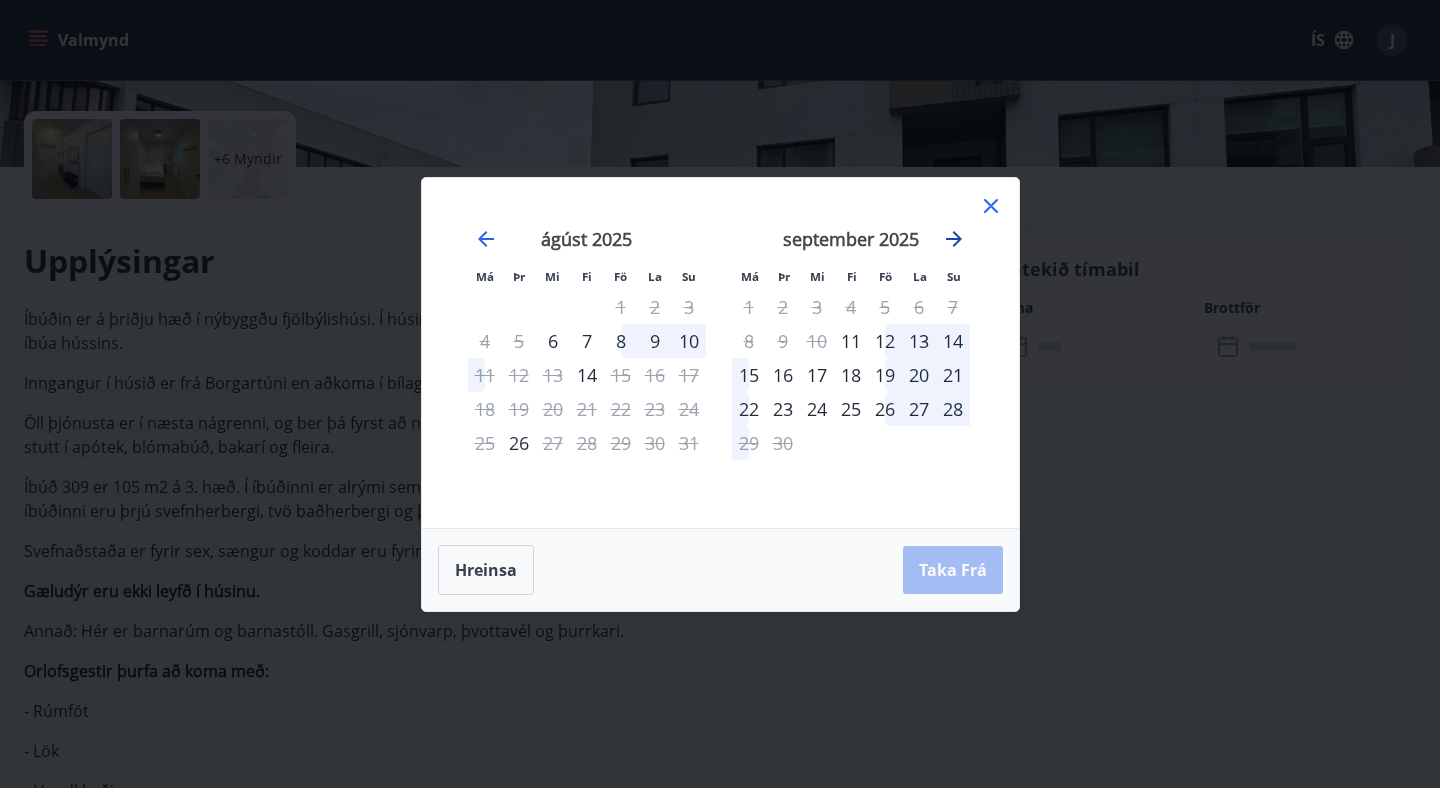click 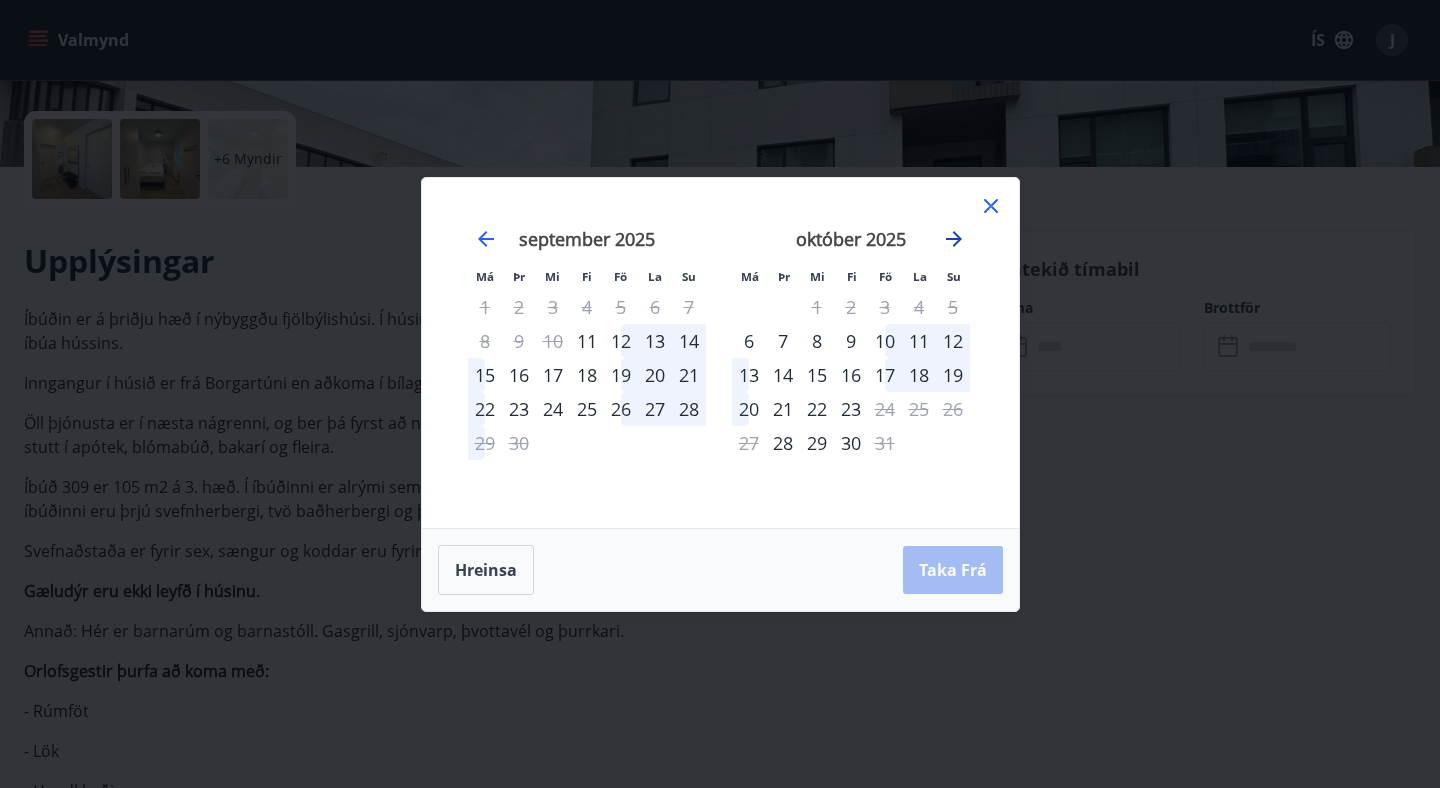 click 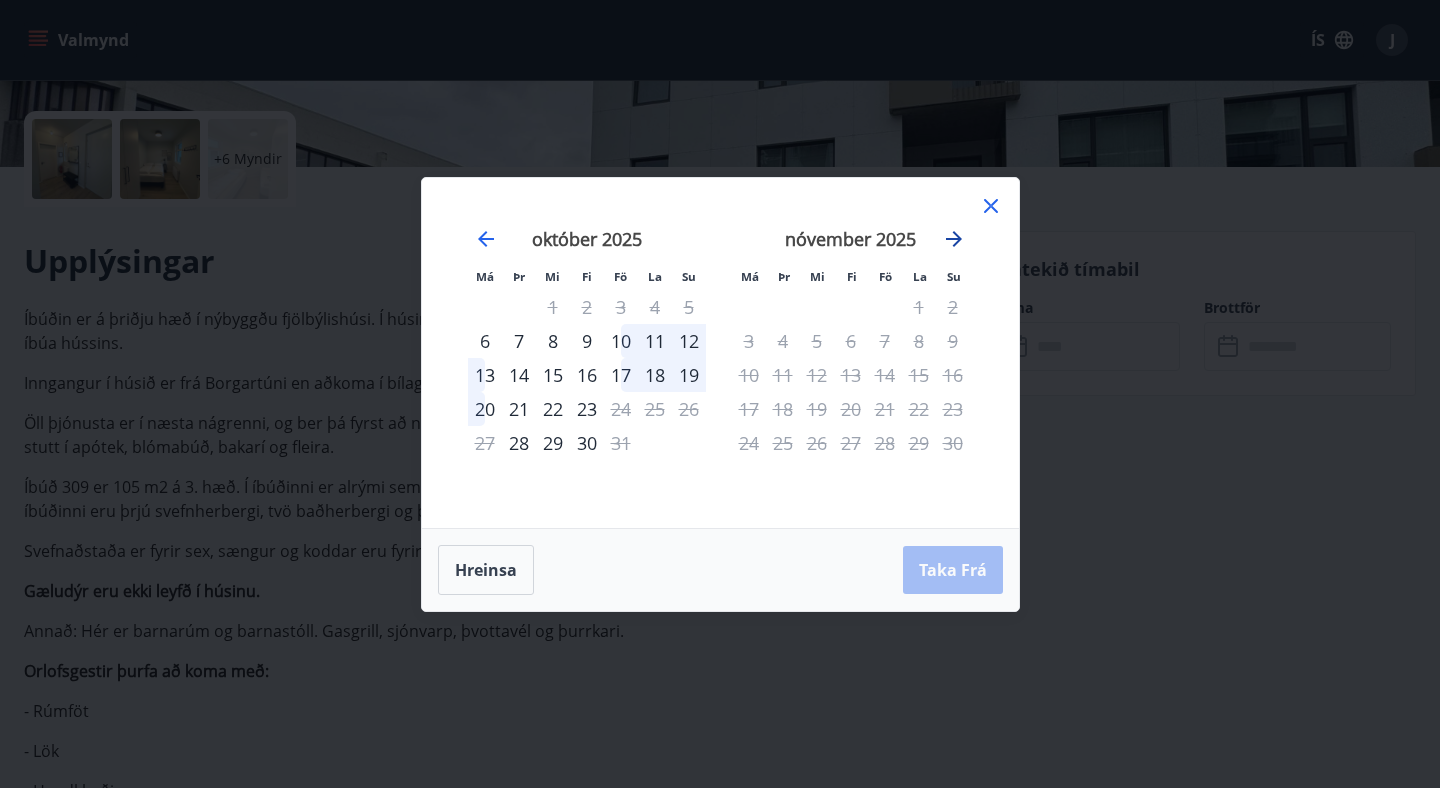 click 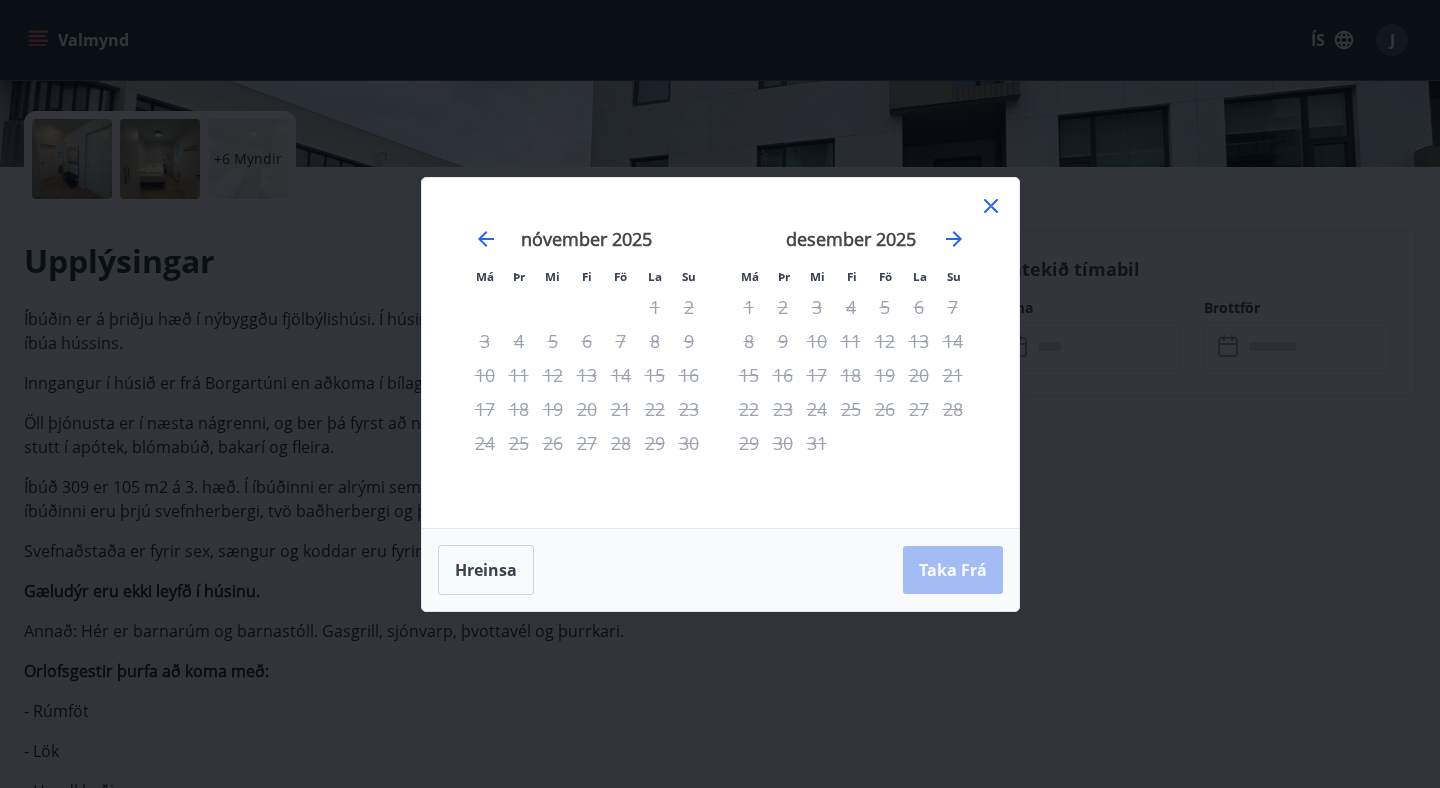click on "13" at bounding box center (587, 375) 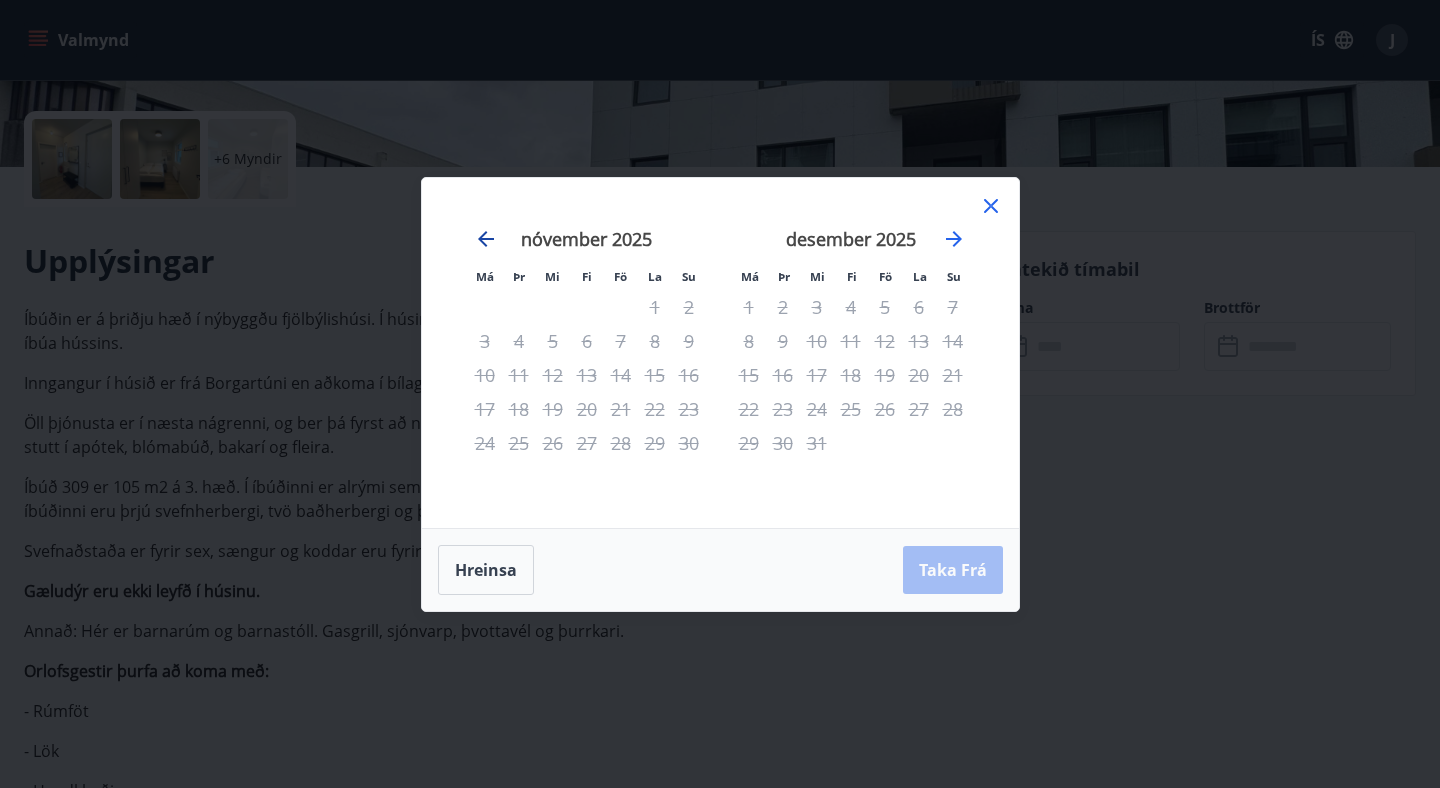 click 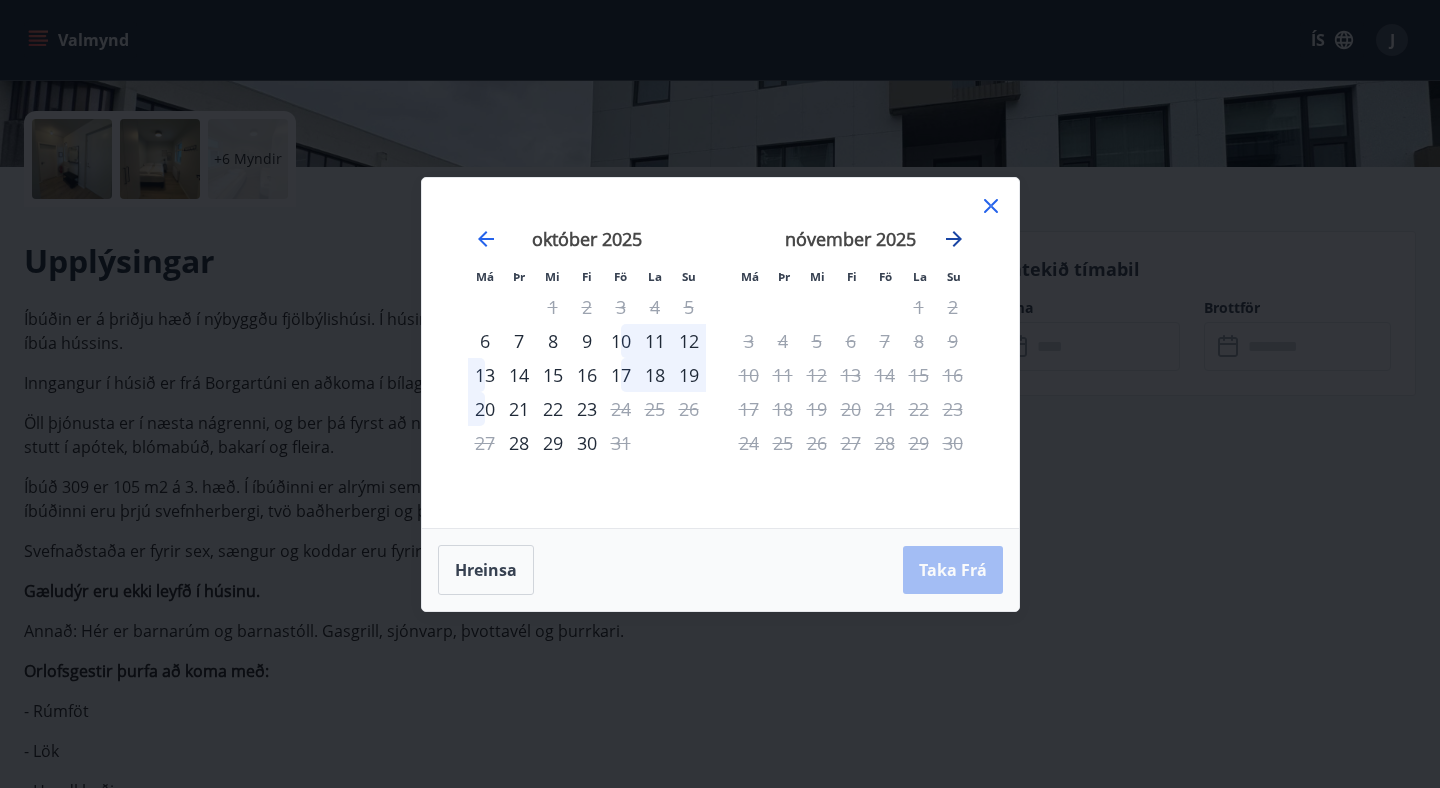 click 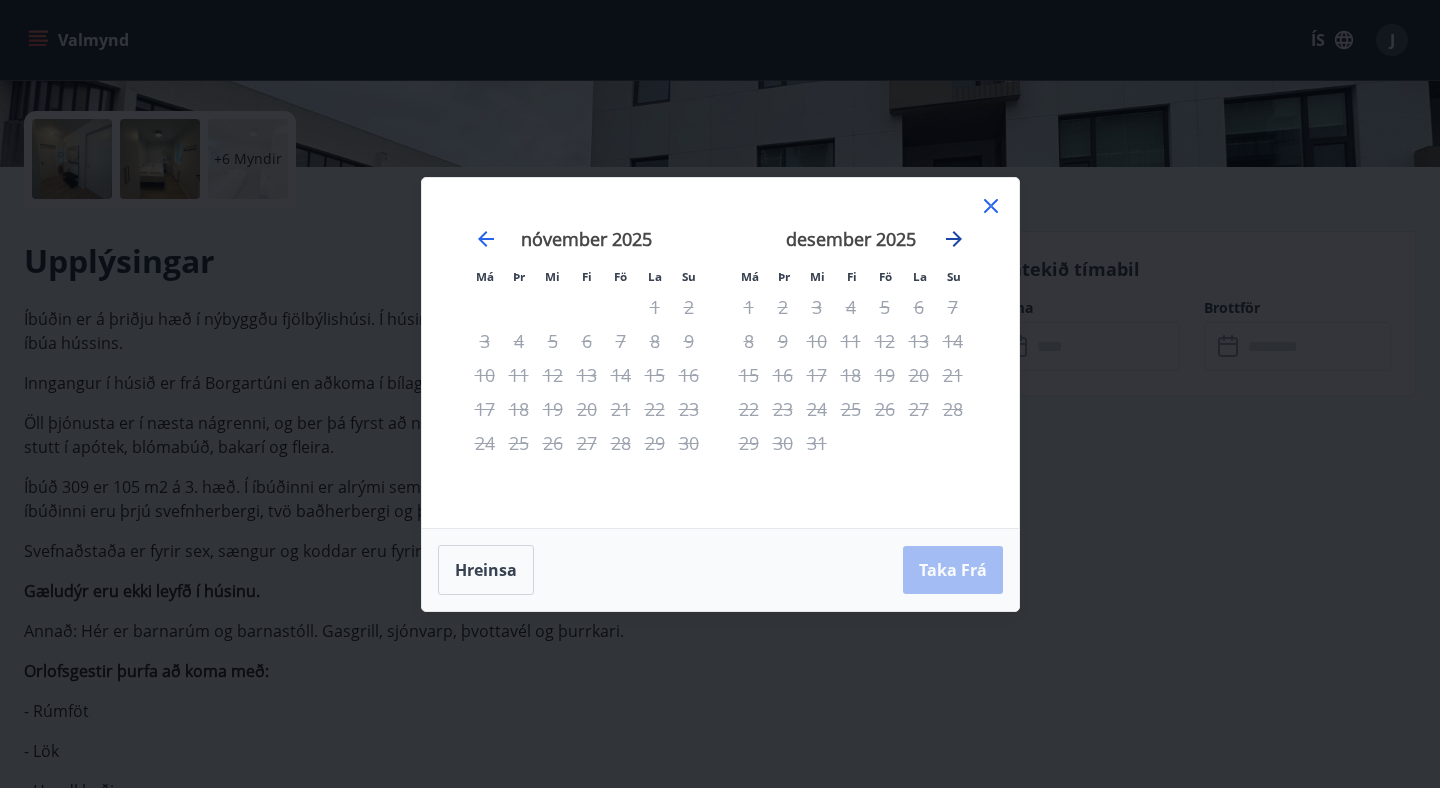 click 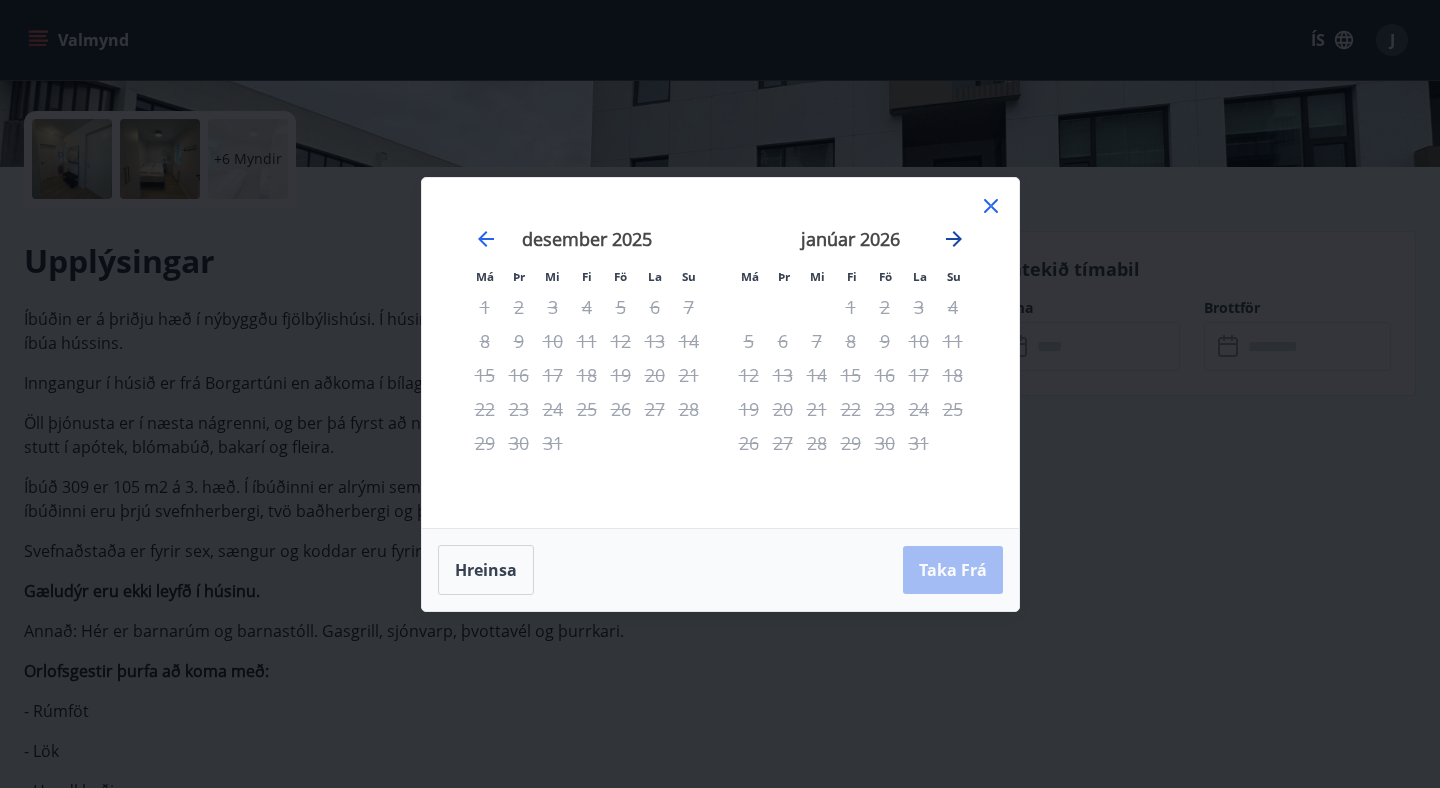 click 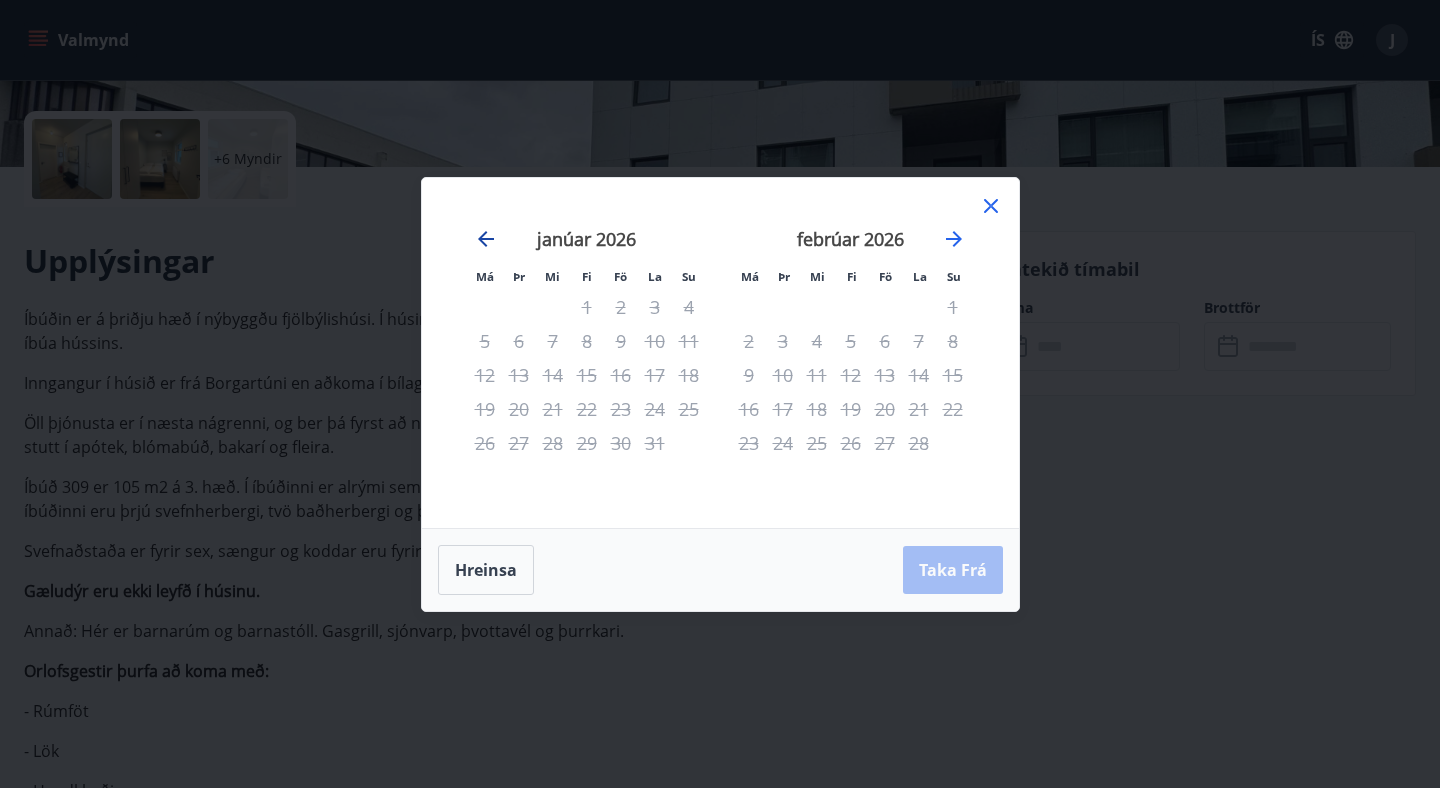 click 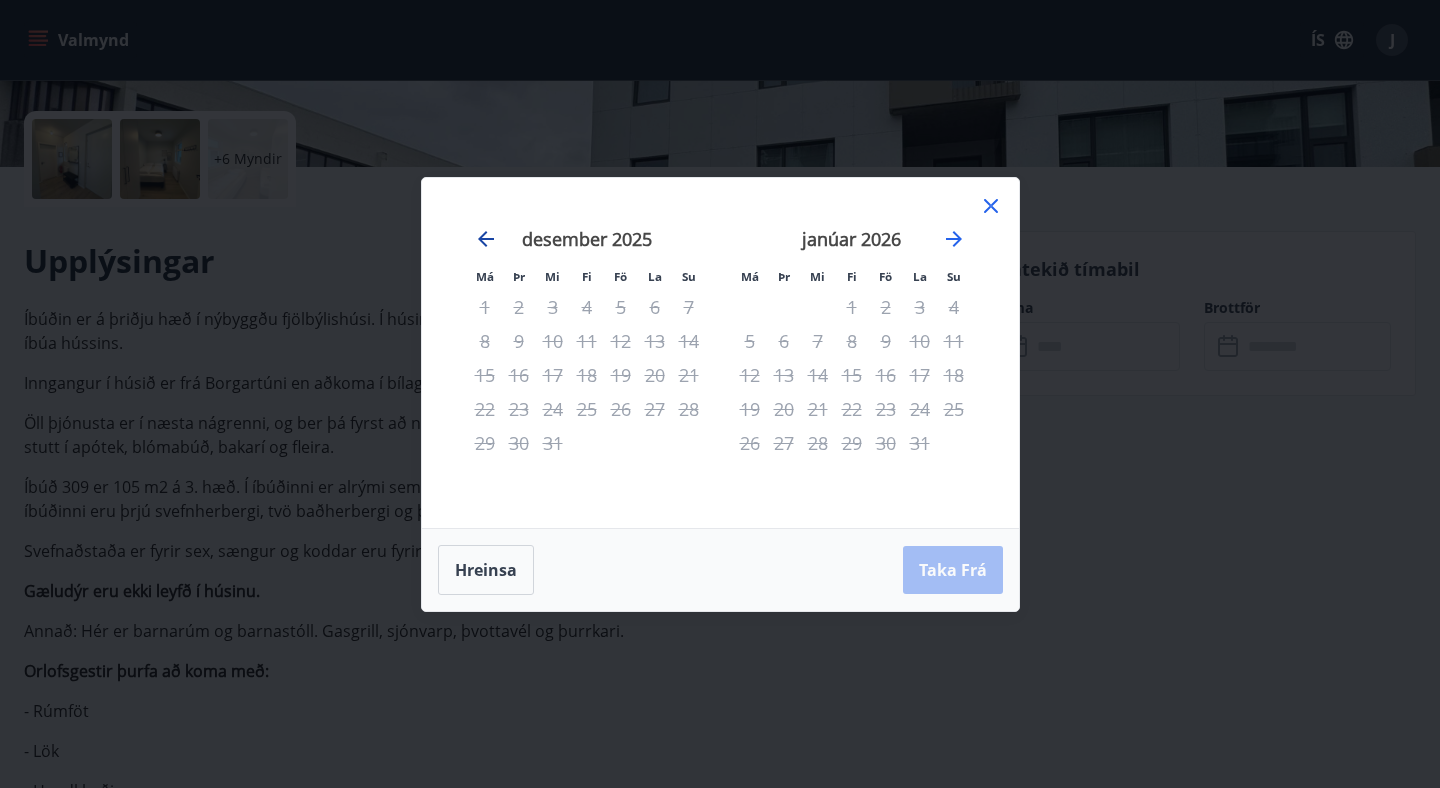 click 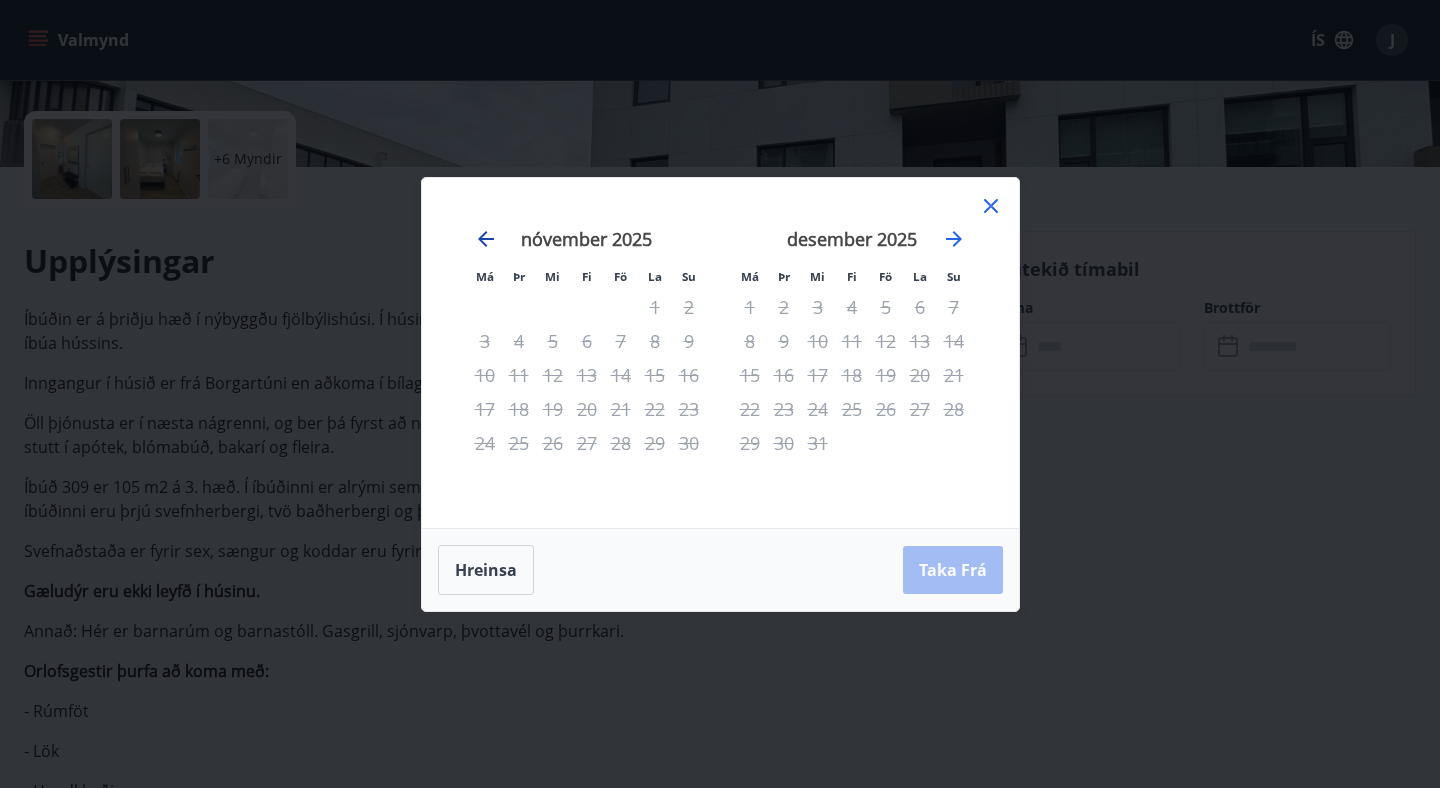 click 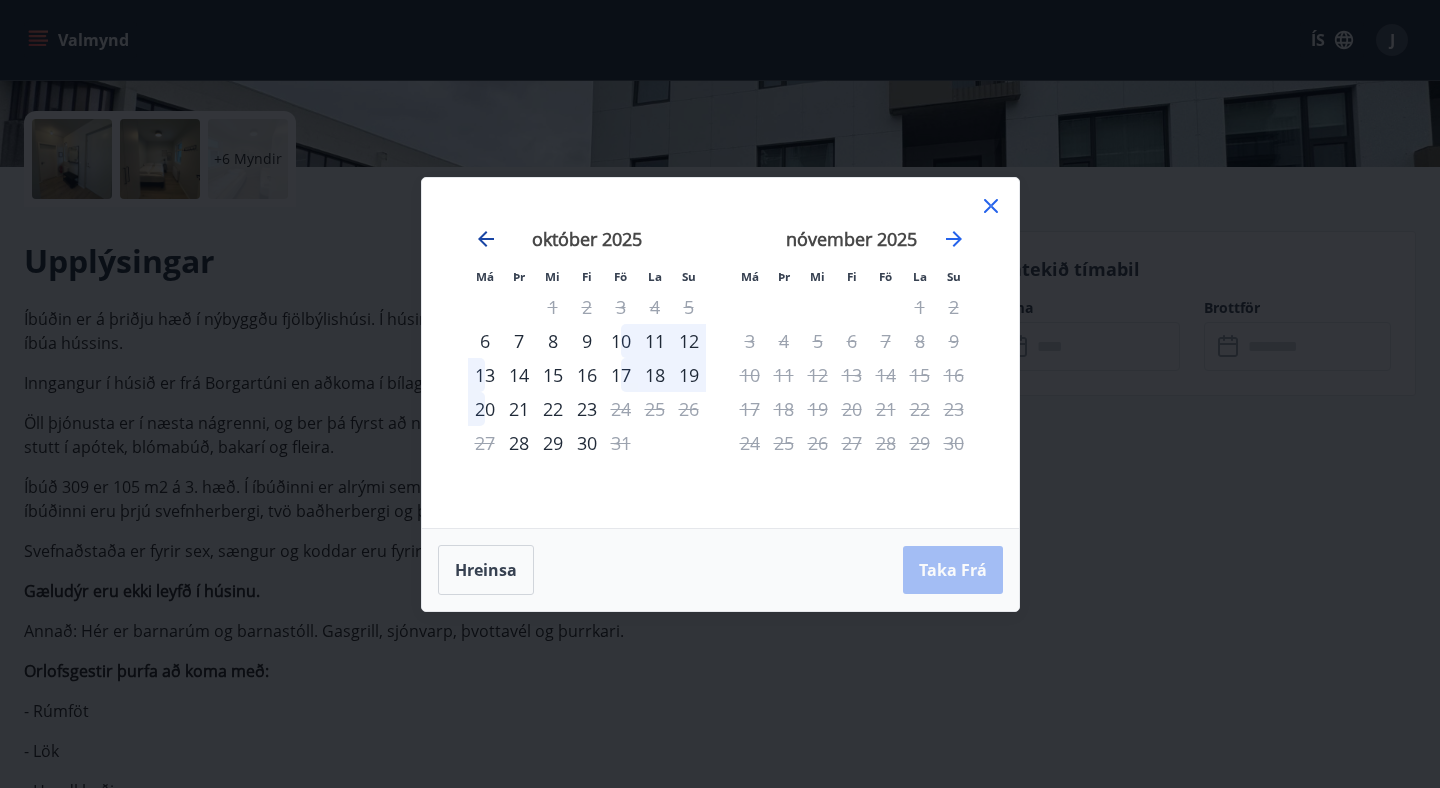 click 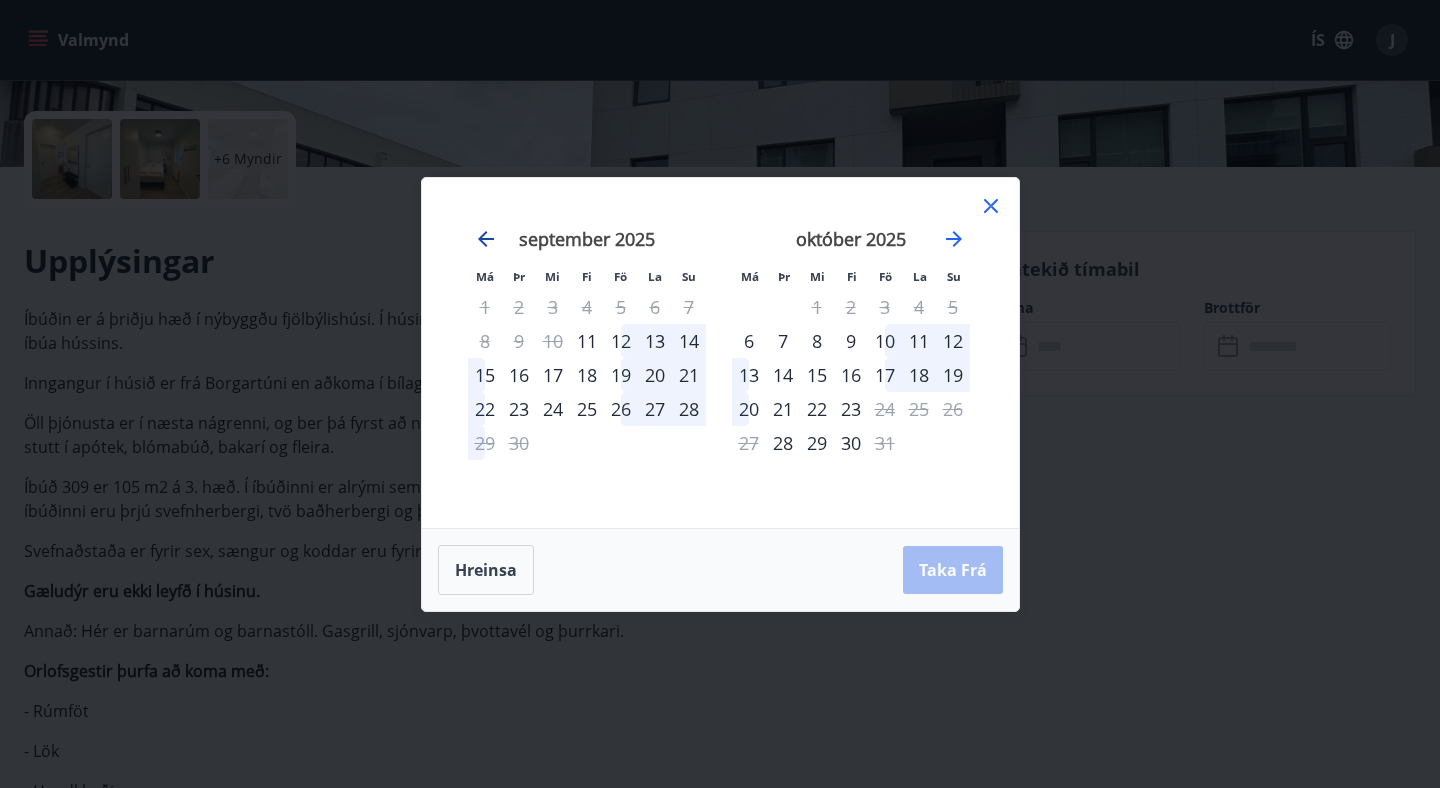 click 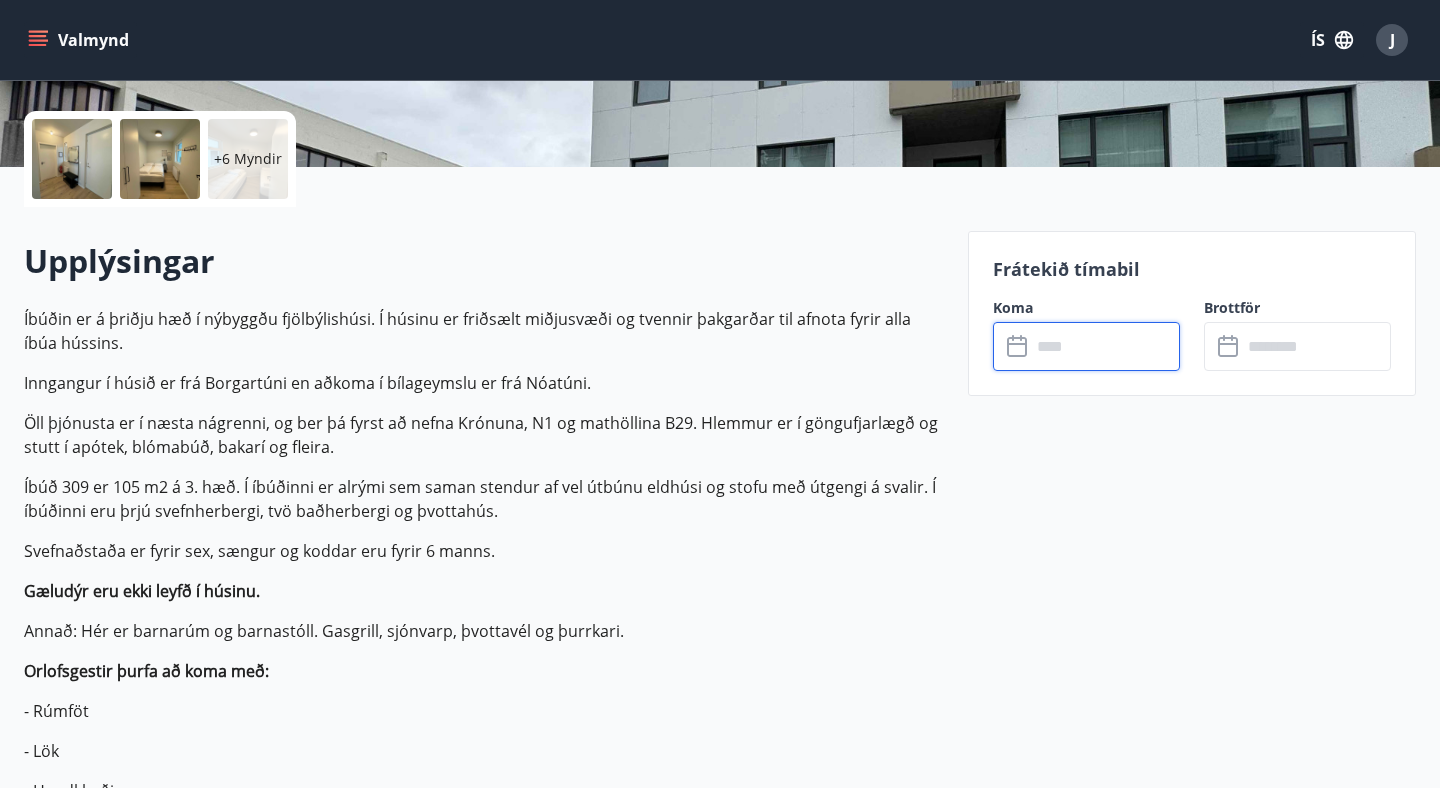 click at bounding box center [1105, 346] 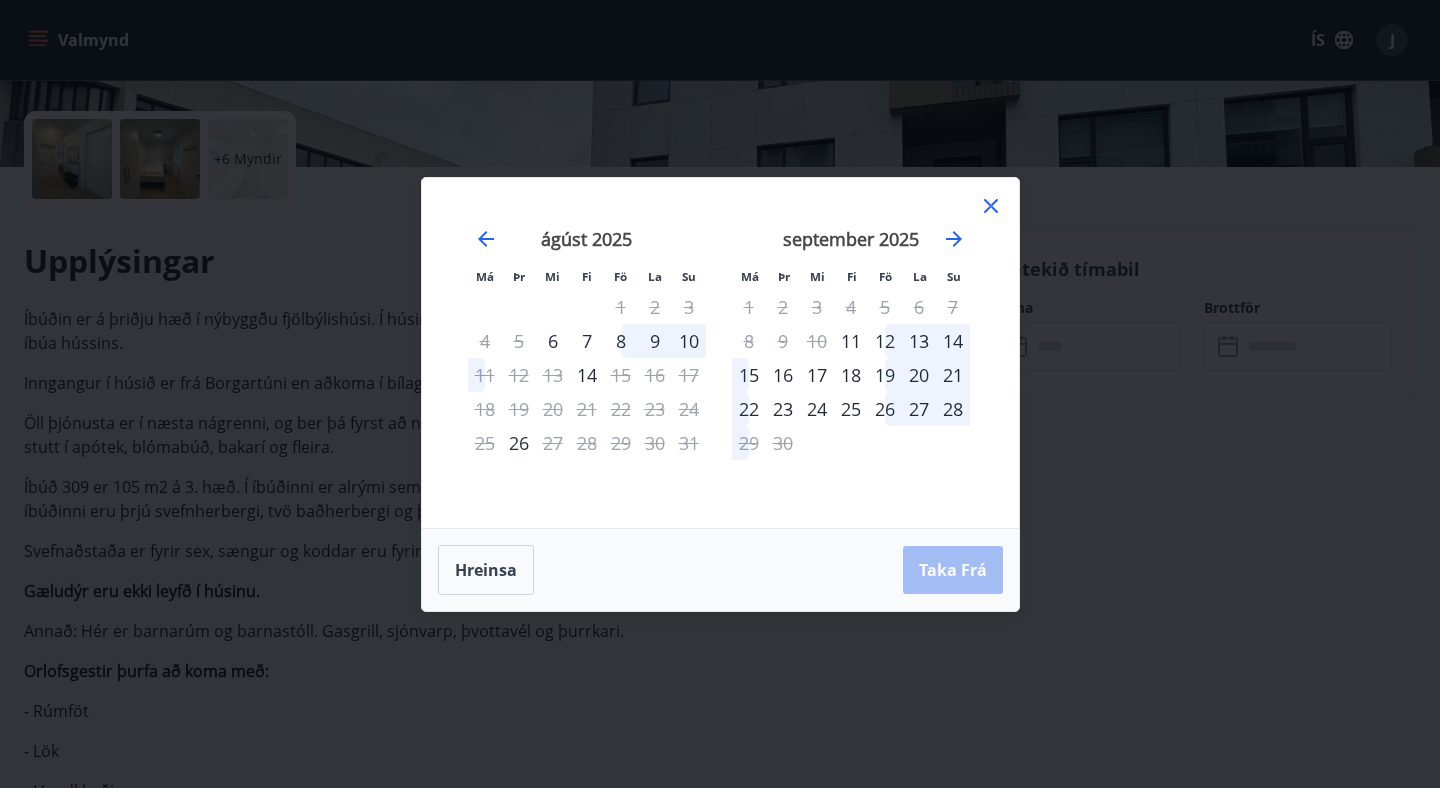 click on "22" at bounding box center (749, 409) 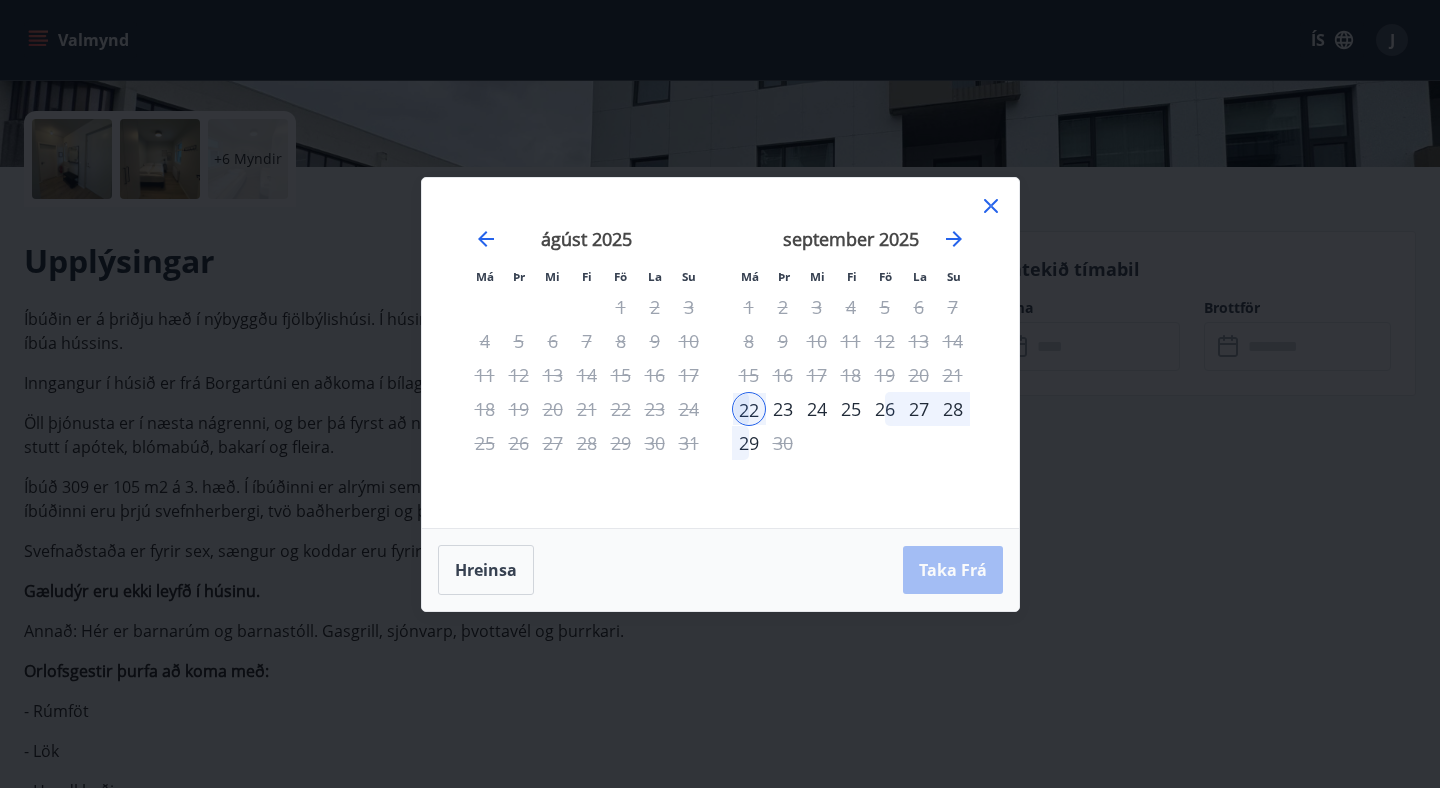click on "28" at bounding box center [953, 409] 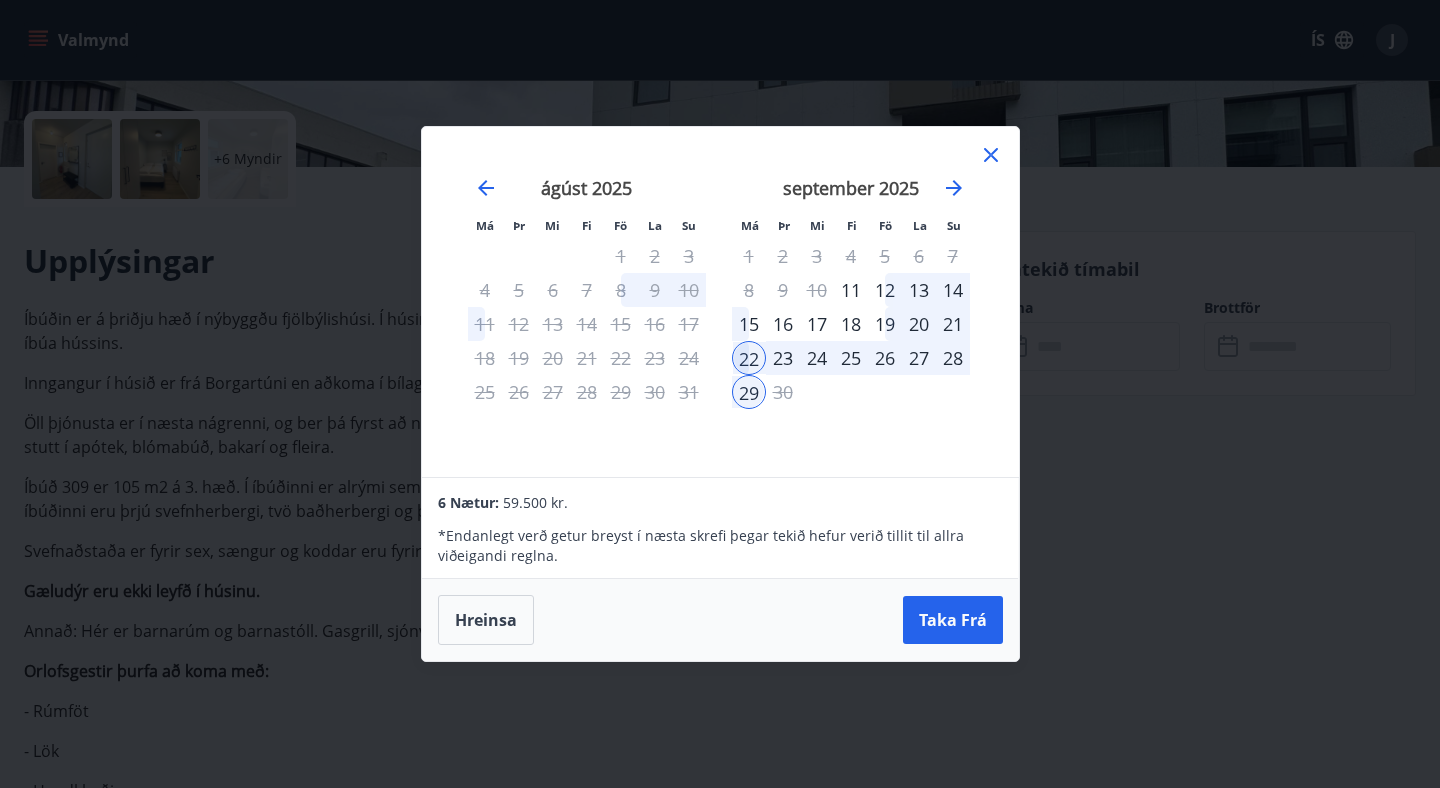 click on "22" at bounding box center (749, 358) 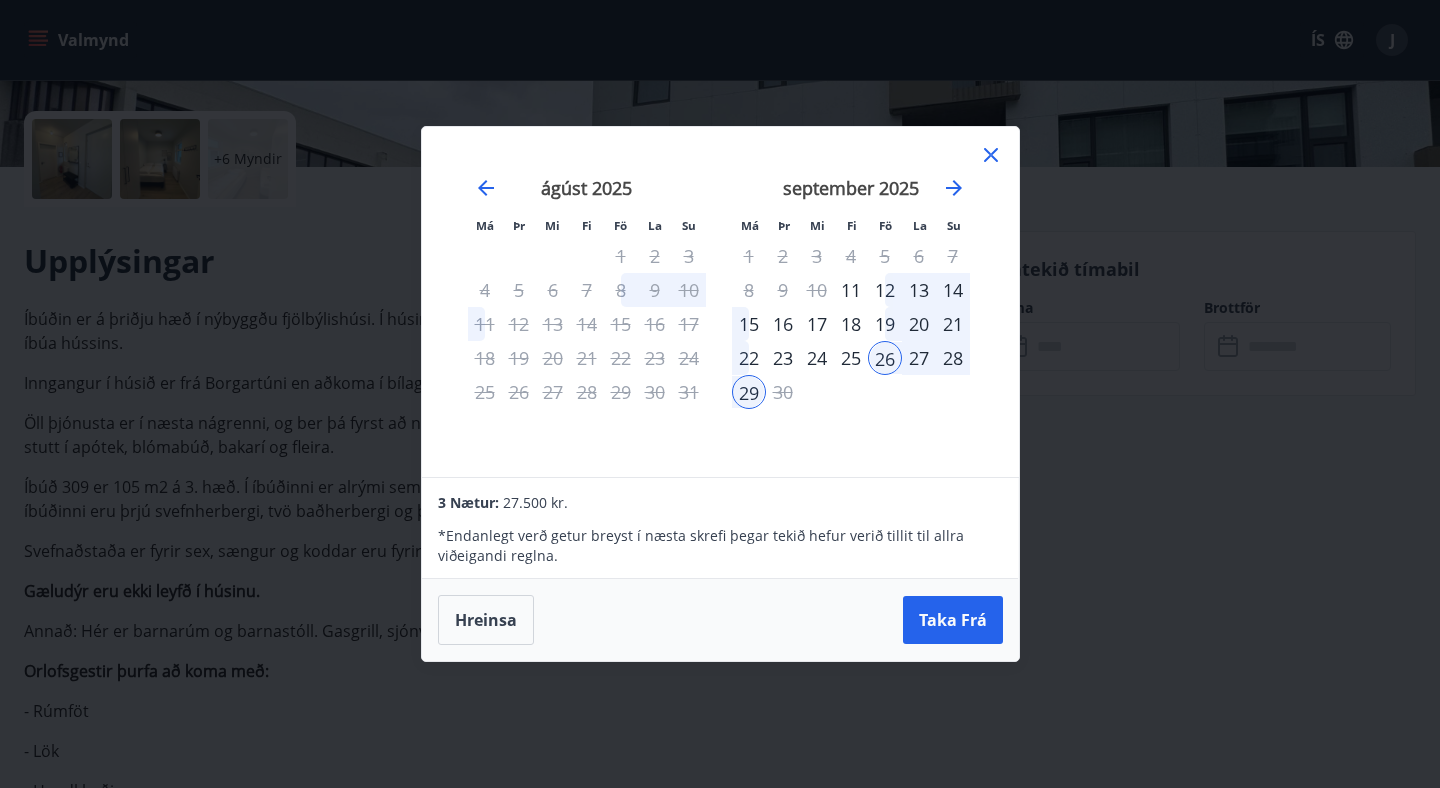 click on "22" at bounding box center [749, 358] 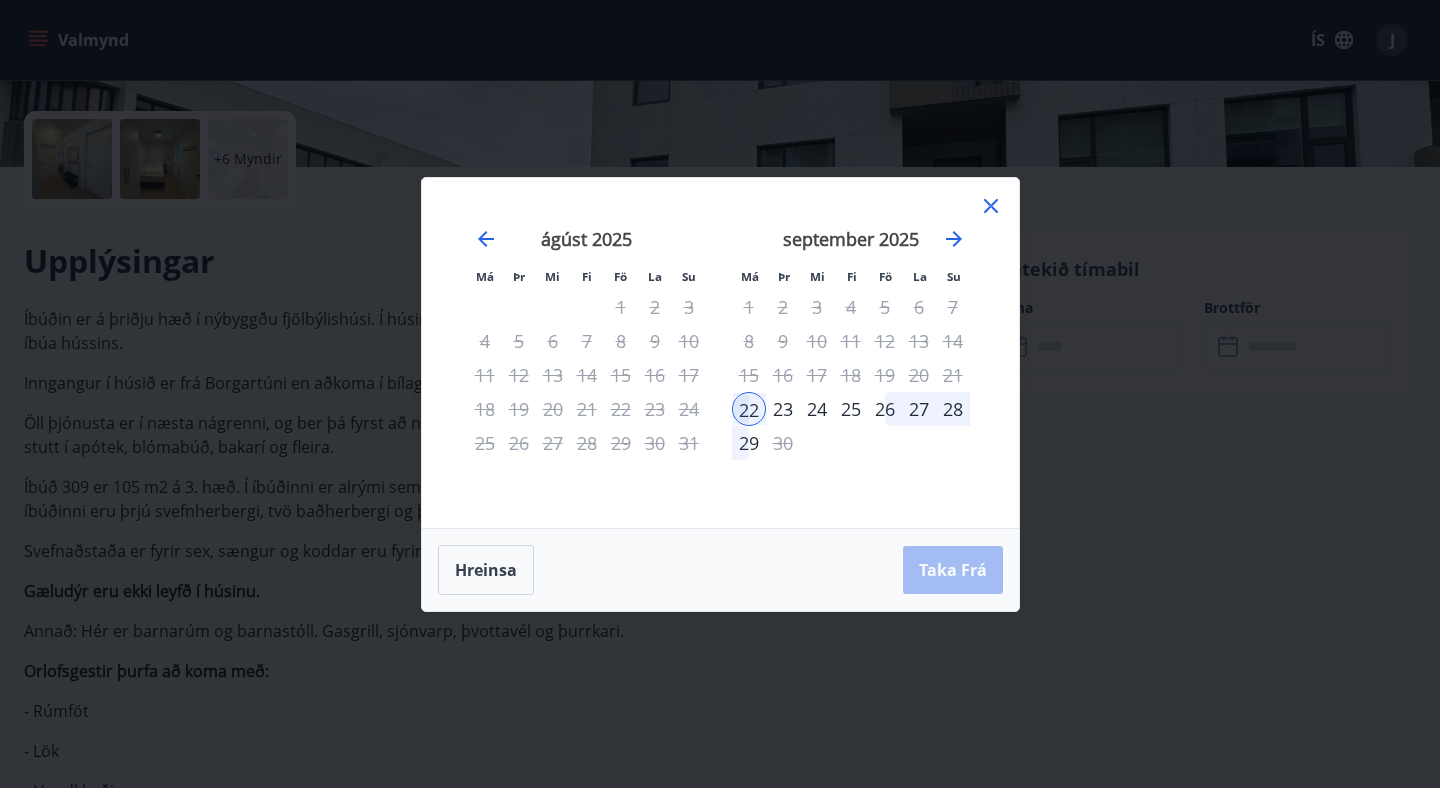 click on "26" at bounding box center [885, 409] 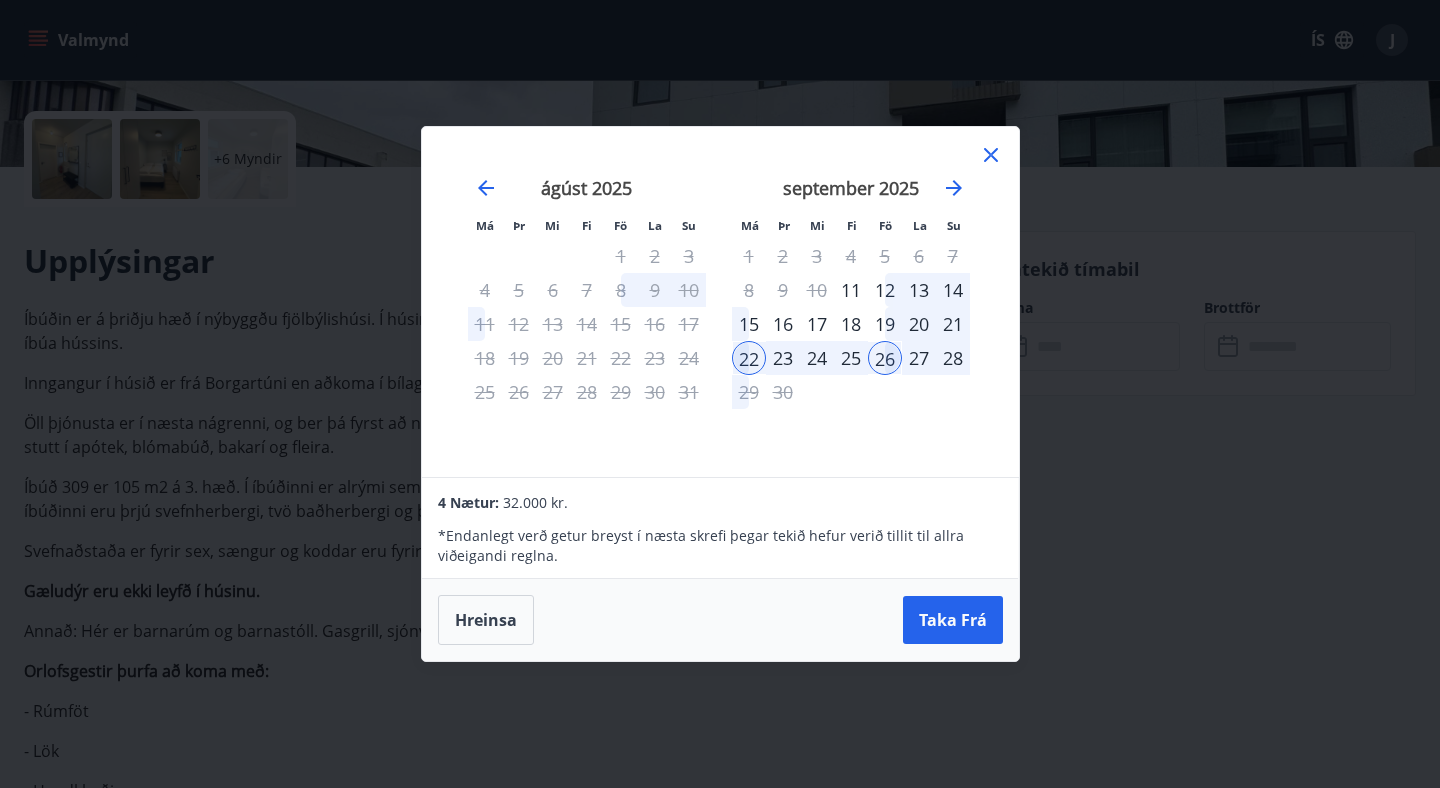 click 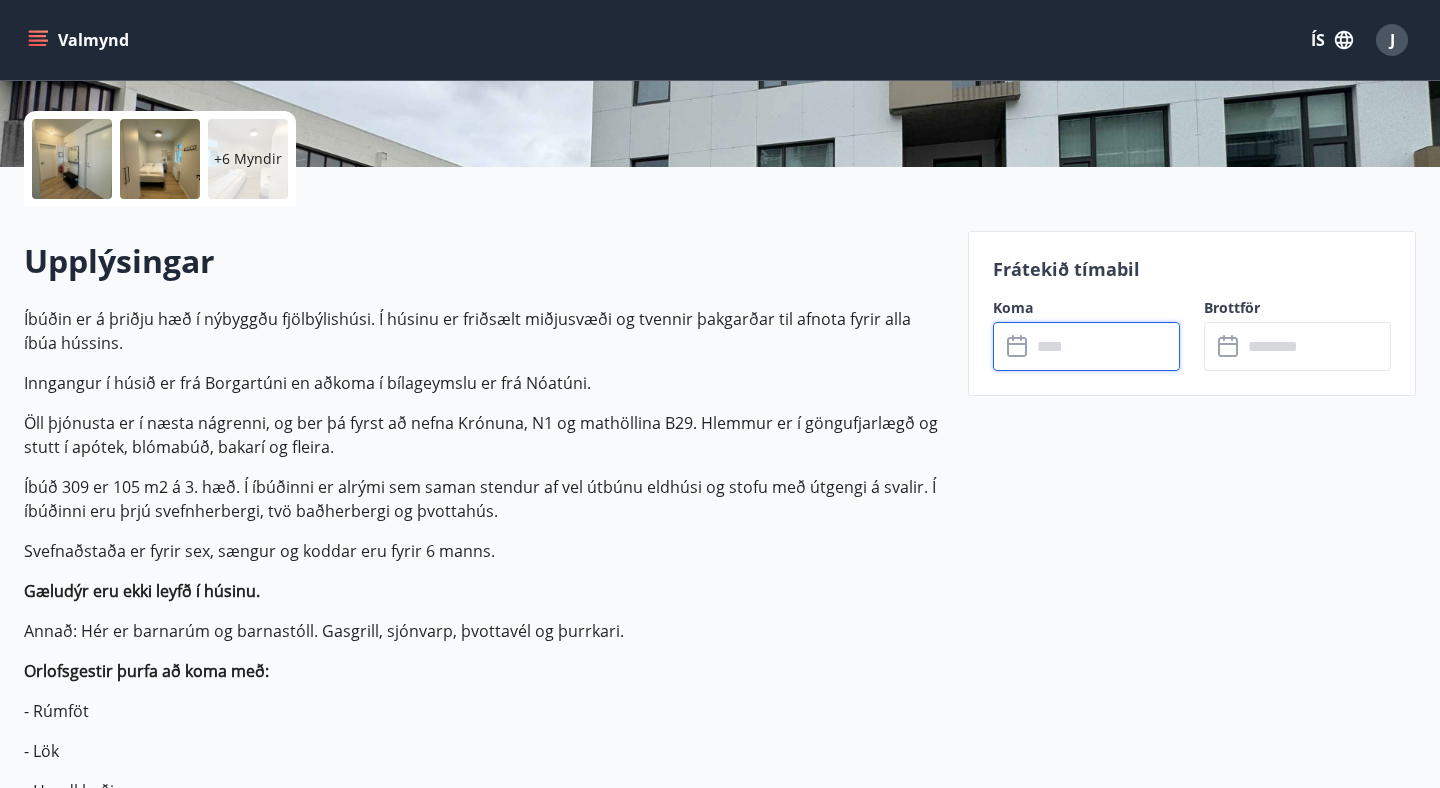 scroll, scrollTop: 0, scrollLeft: 0, axis: both 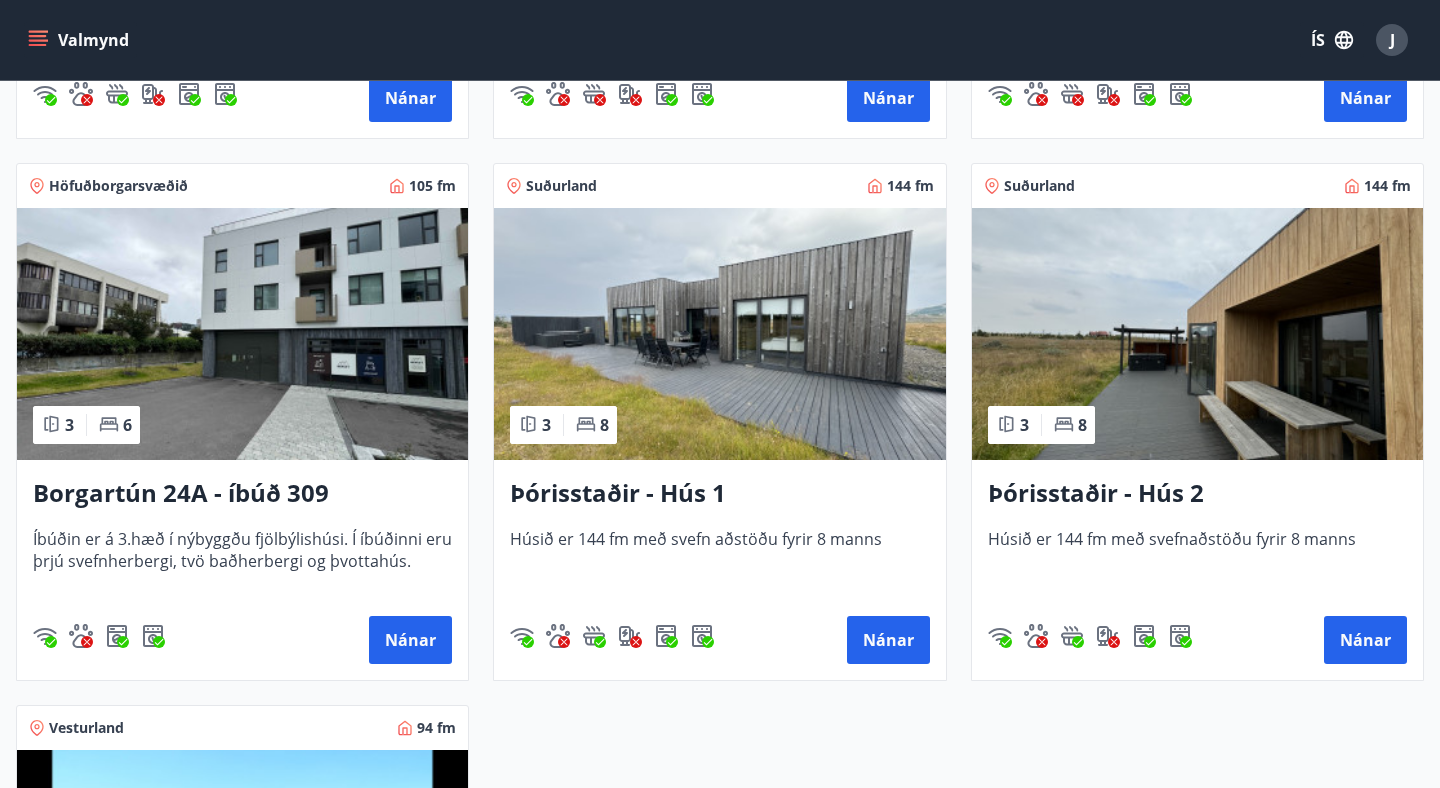 click at bounding box center (1197, 334) 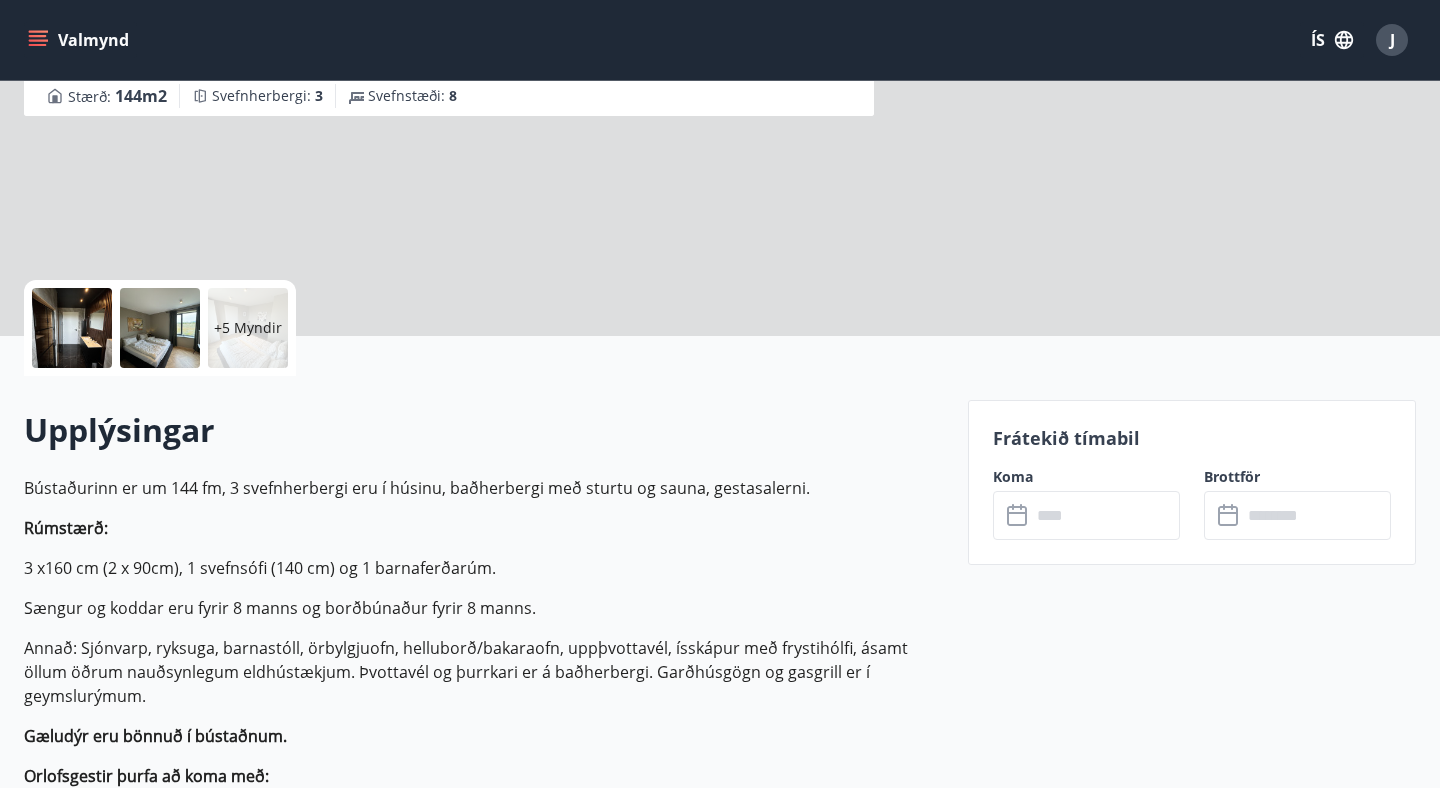 scroll, scrollTop: 0, scrollLeft: 0, axis: both 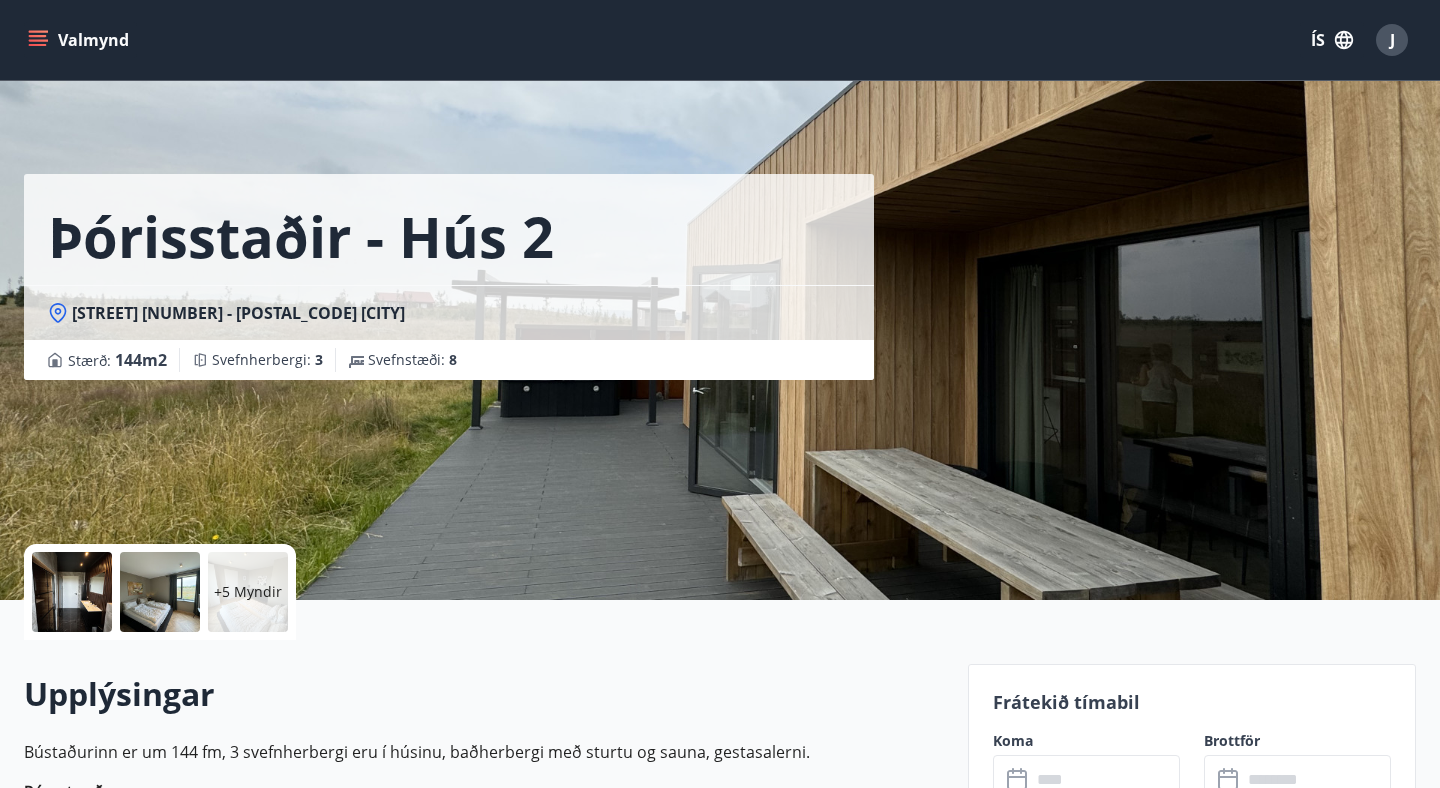 click at bounding box center [72, 592] 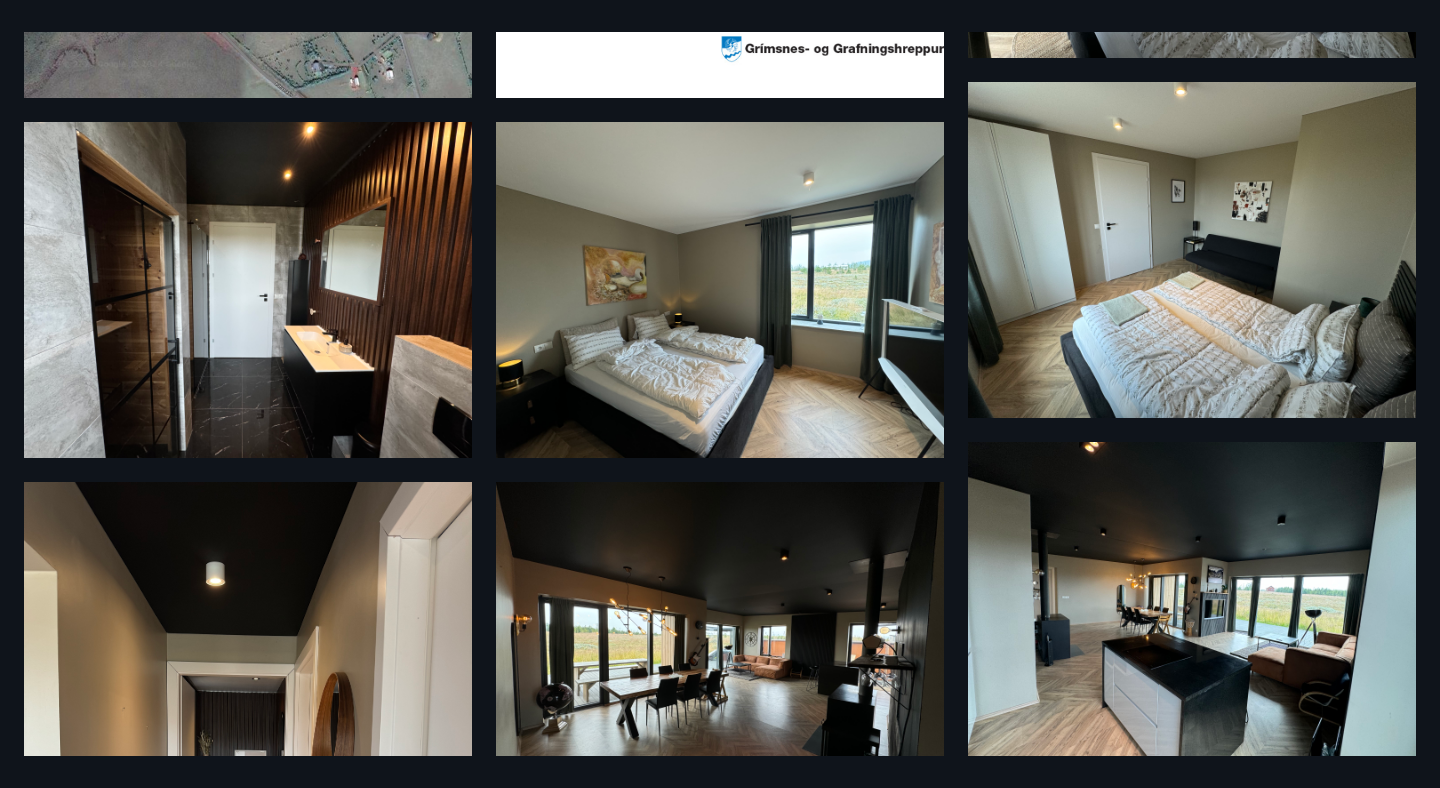 scroll, scrollTop: 189, scrollLeft: 0, axis: vertical 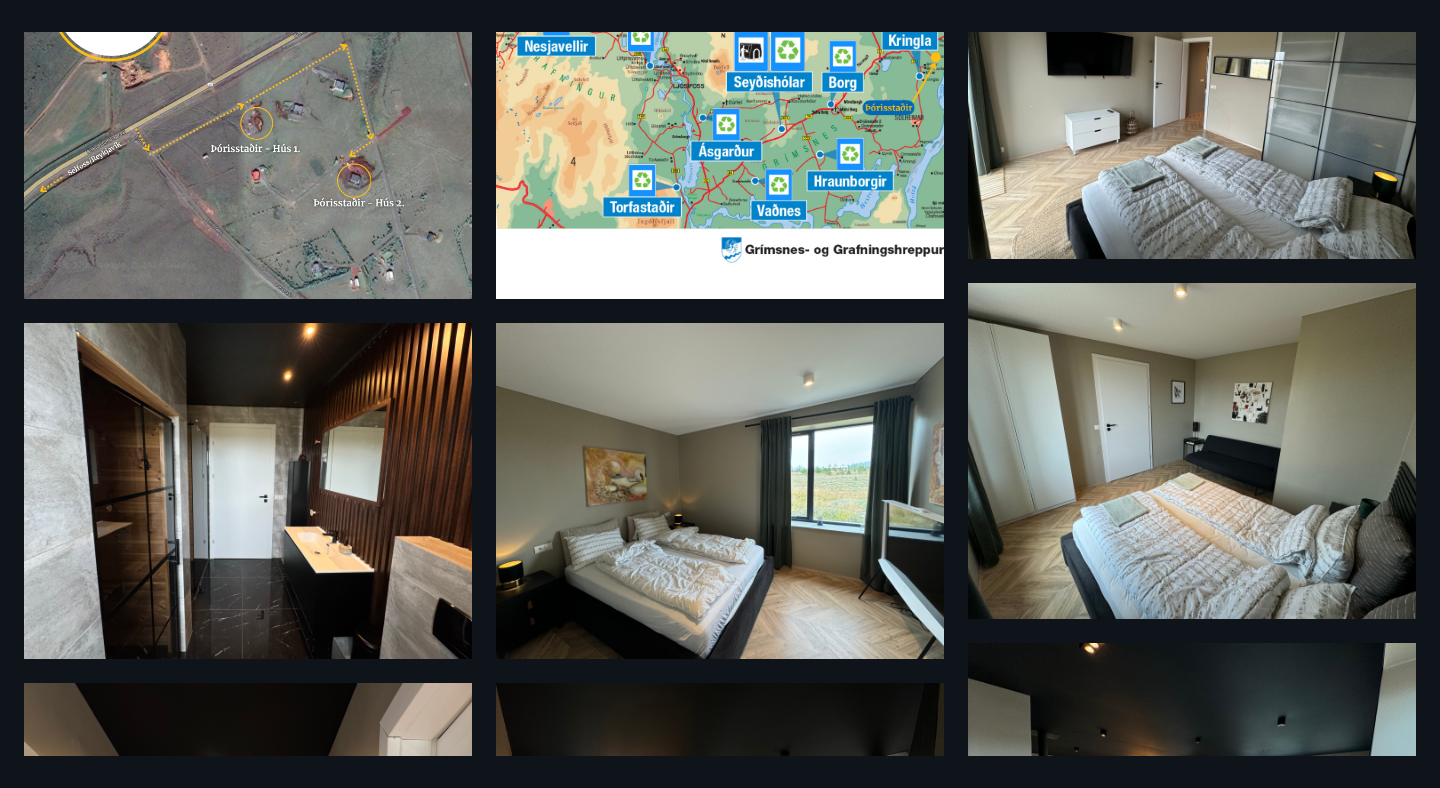 click at bounding box center [1192, 91] 